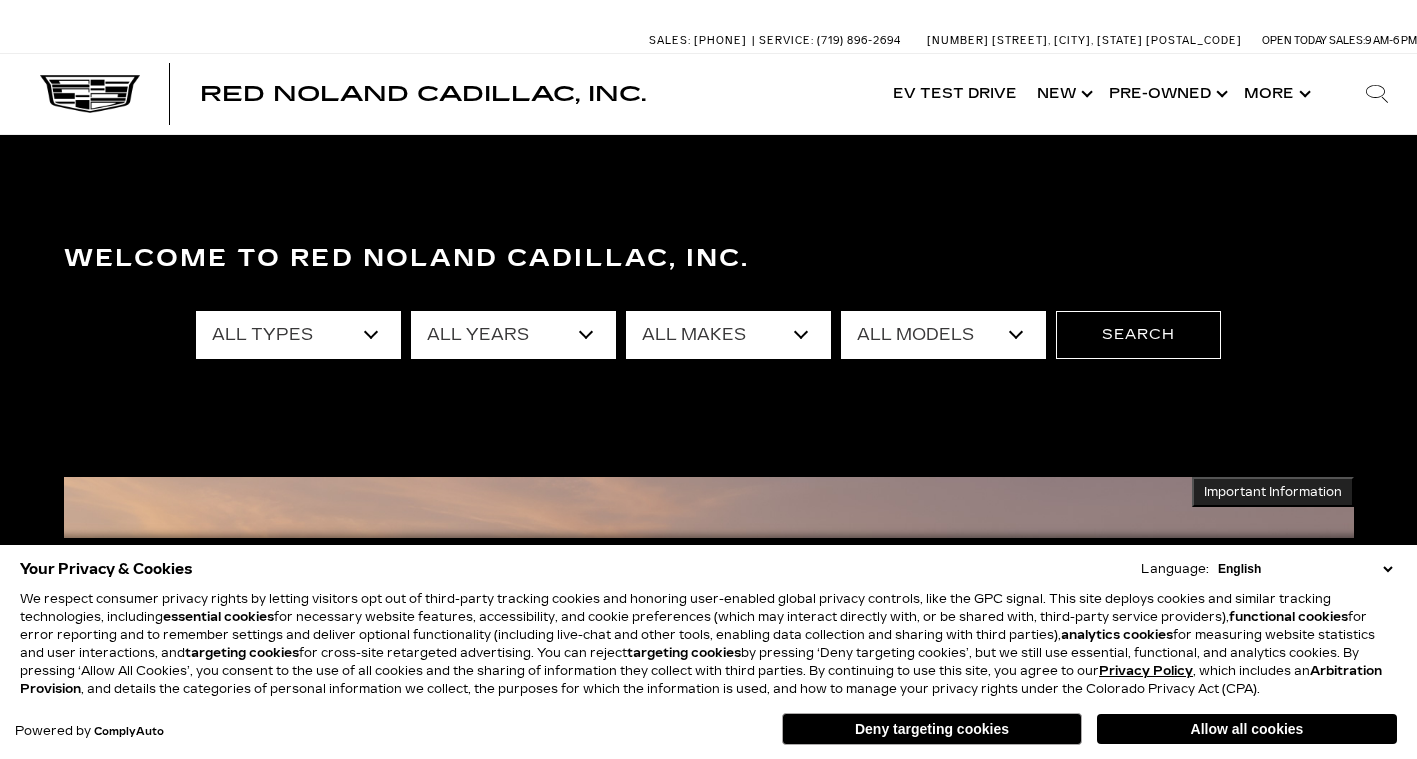 scroll, scrollTop: 0, scrollLeft: 0, axis: both 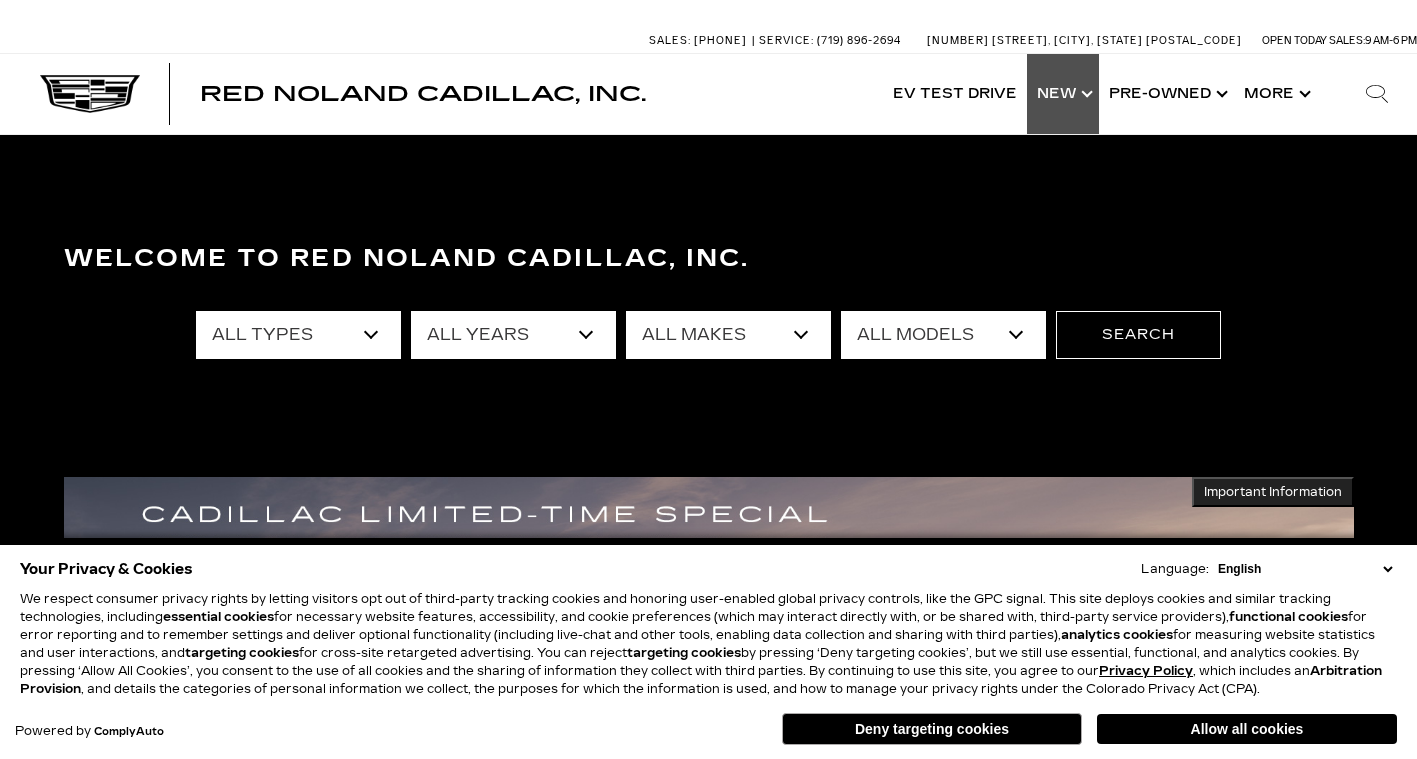click on "Show  New" at bounding box center [1063, 94] 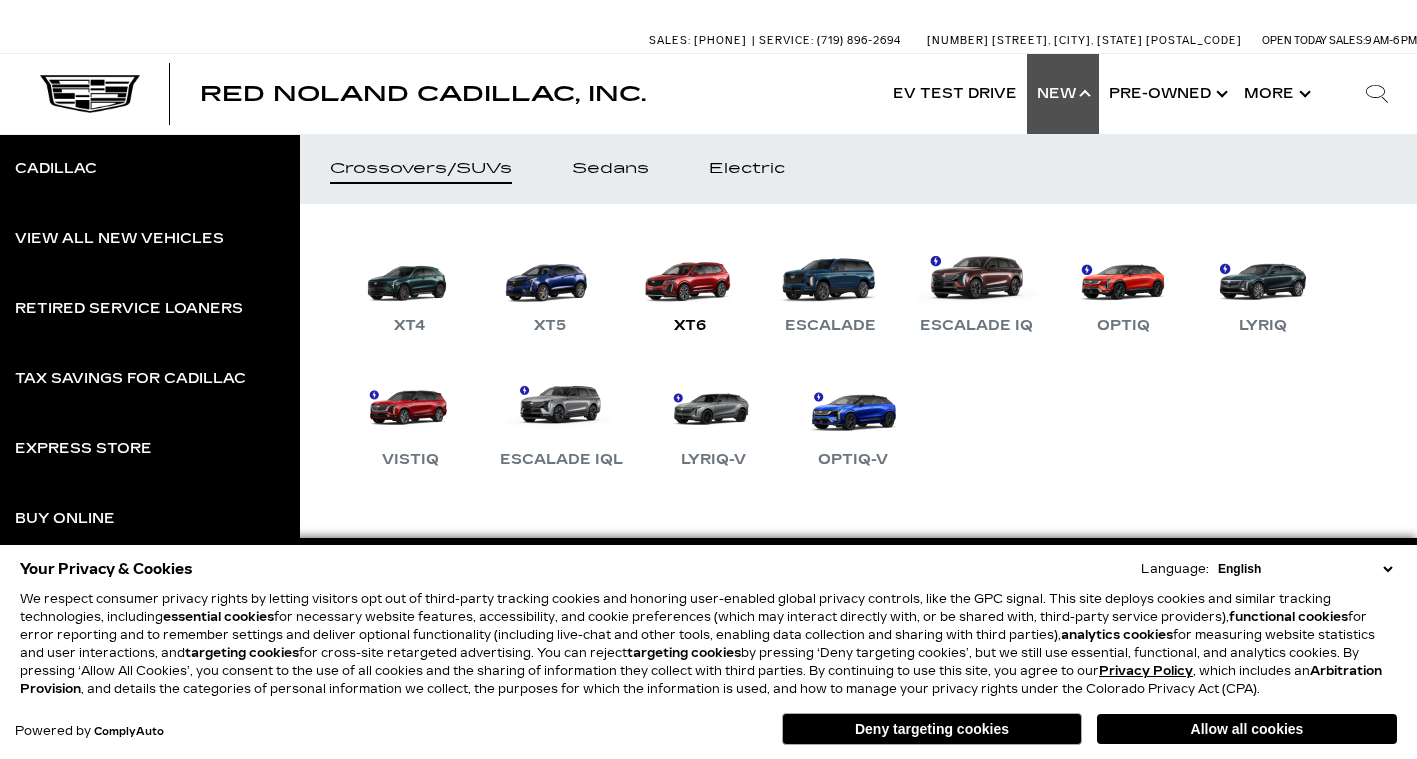 click on "XT6" at bounding box center [690, 286] 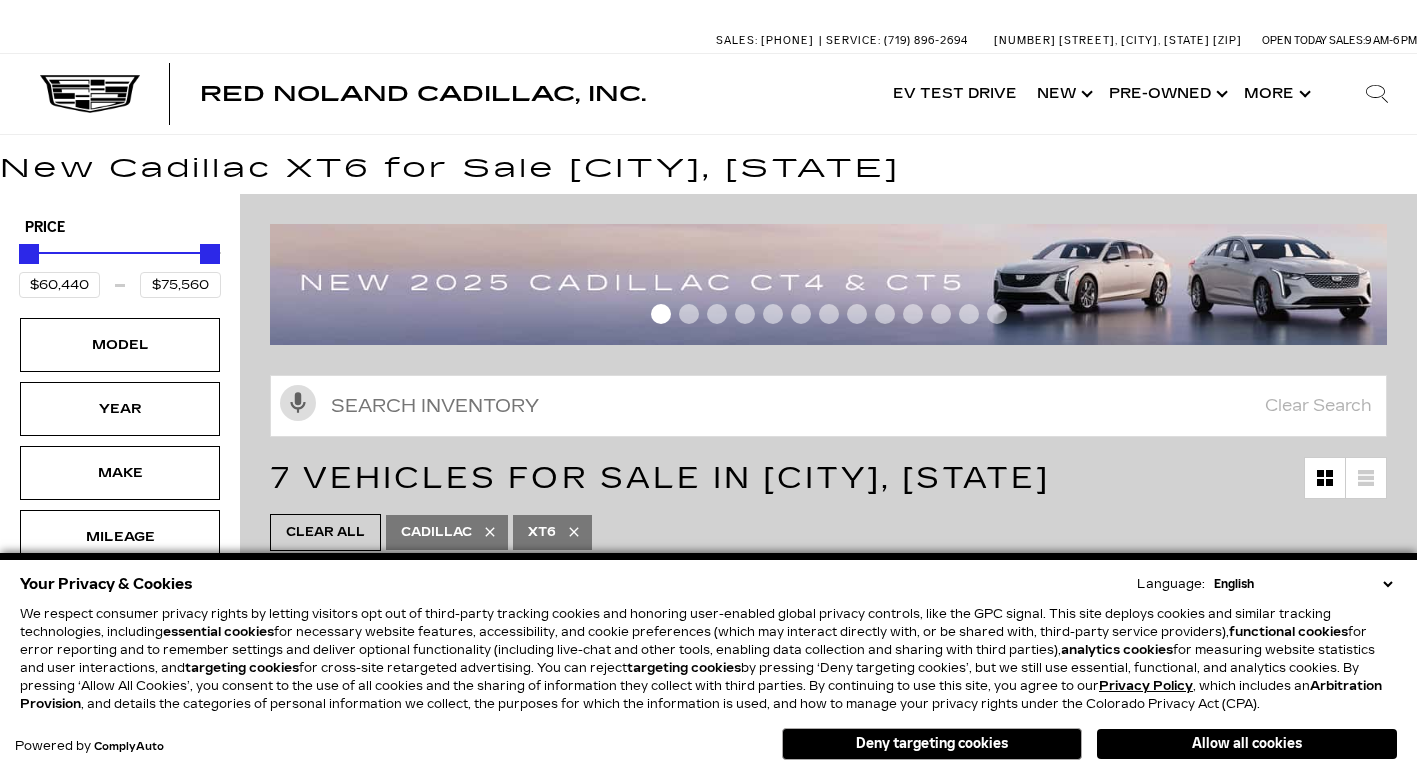 scroll, scrollTop: 0, scrollLeft: 0, axis: both 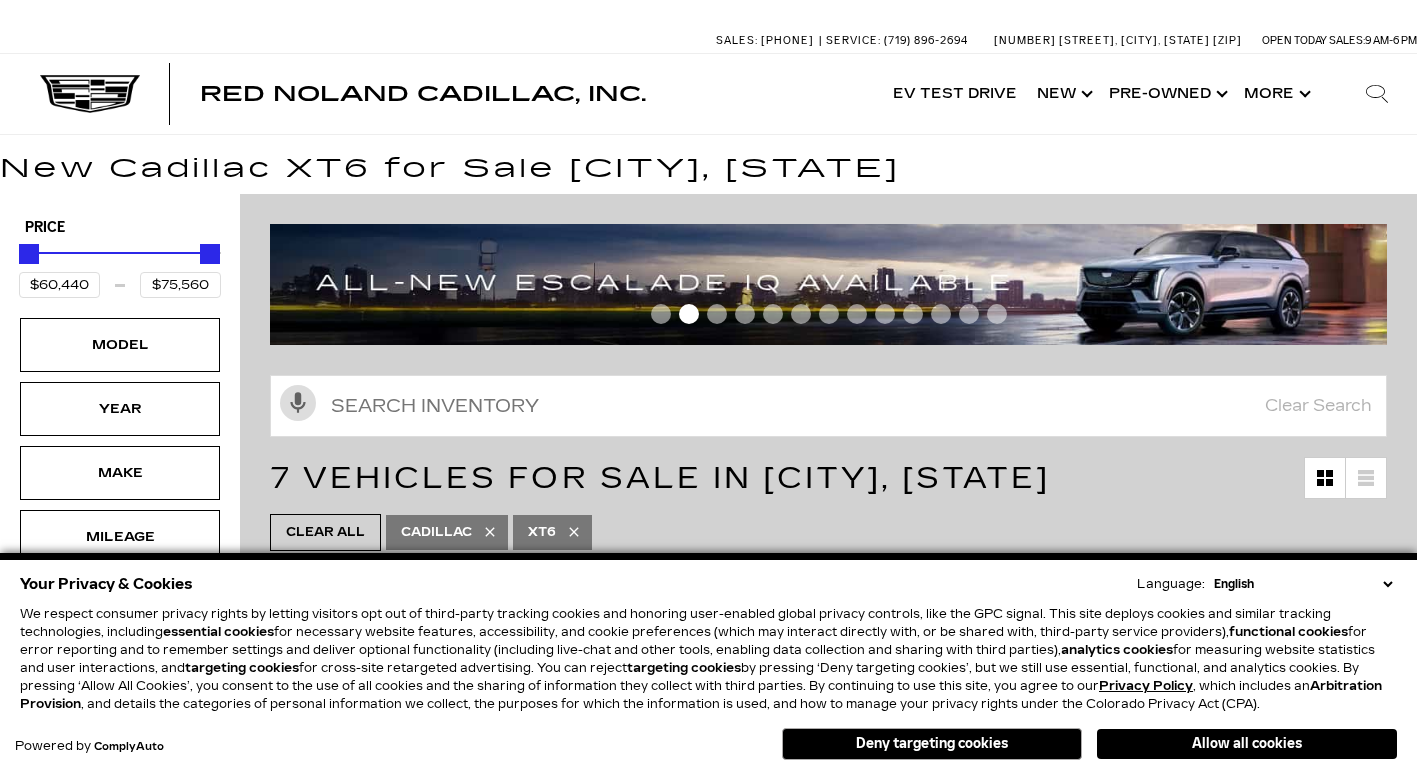 drag, startPoint x: 935, startPoint y: 738, endPoint x: 915, endPoint y: 720, distance: 26.907248 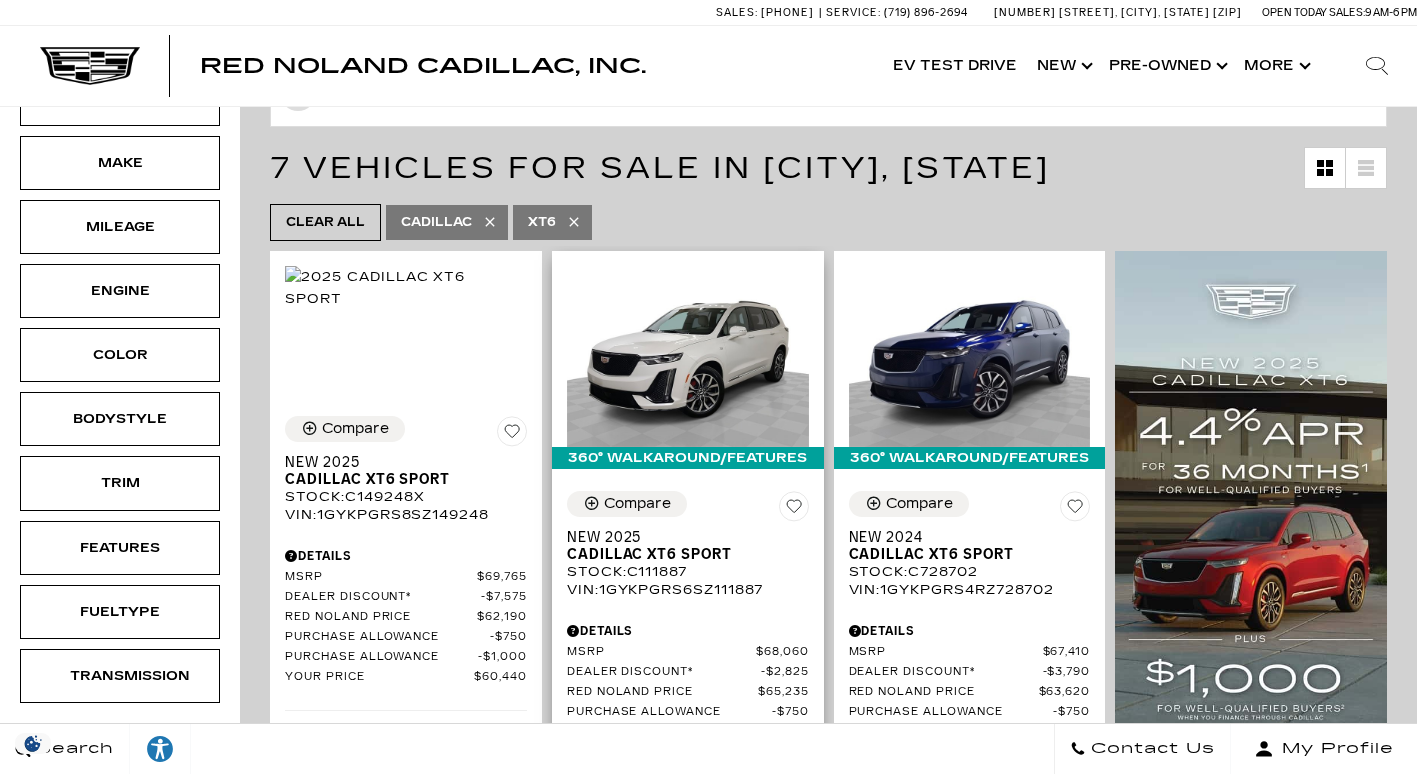 scroll, scrollTop: 300, scrollLeft: 0, axis: vertical 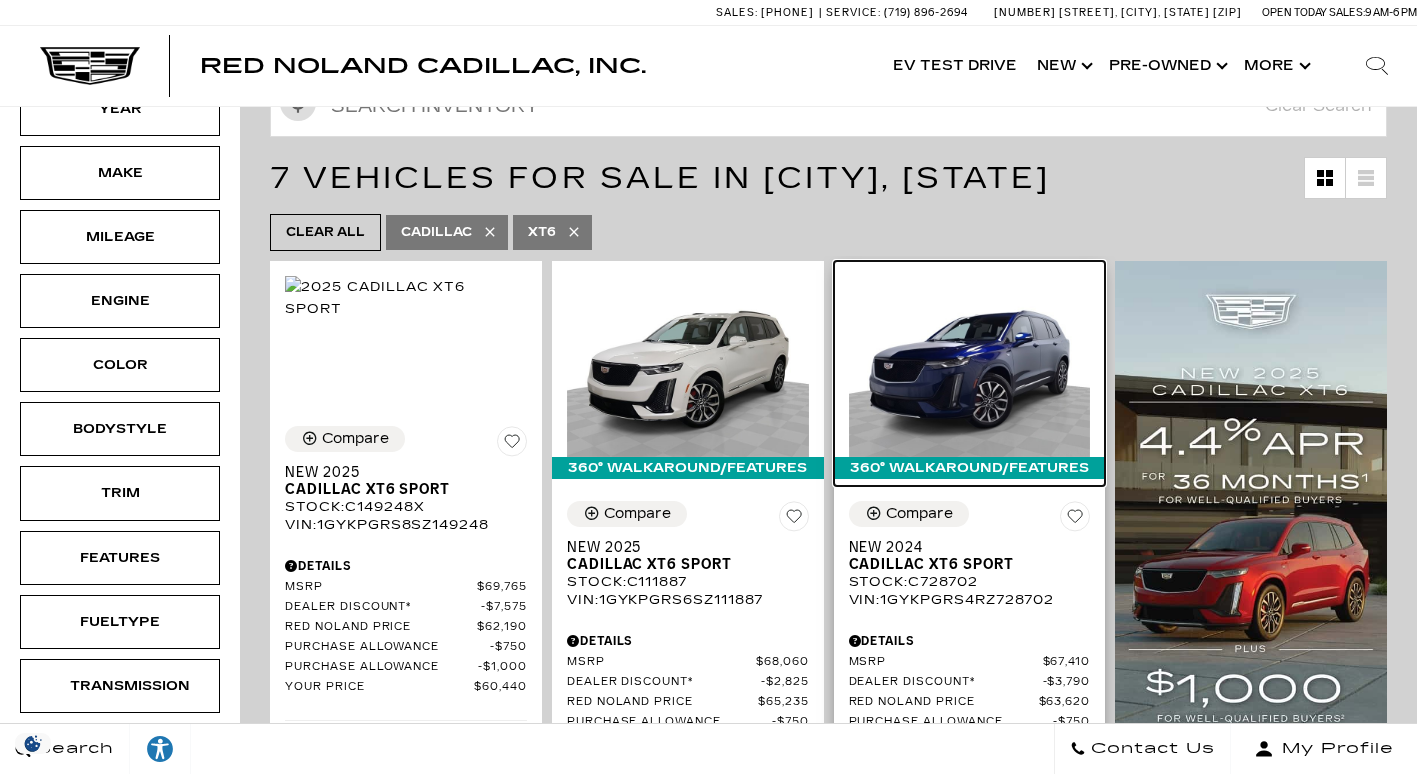 click at bounding box center [970, 366] 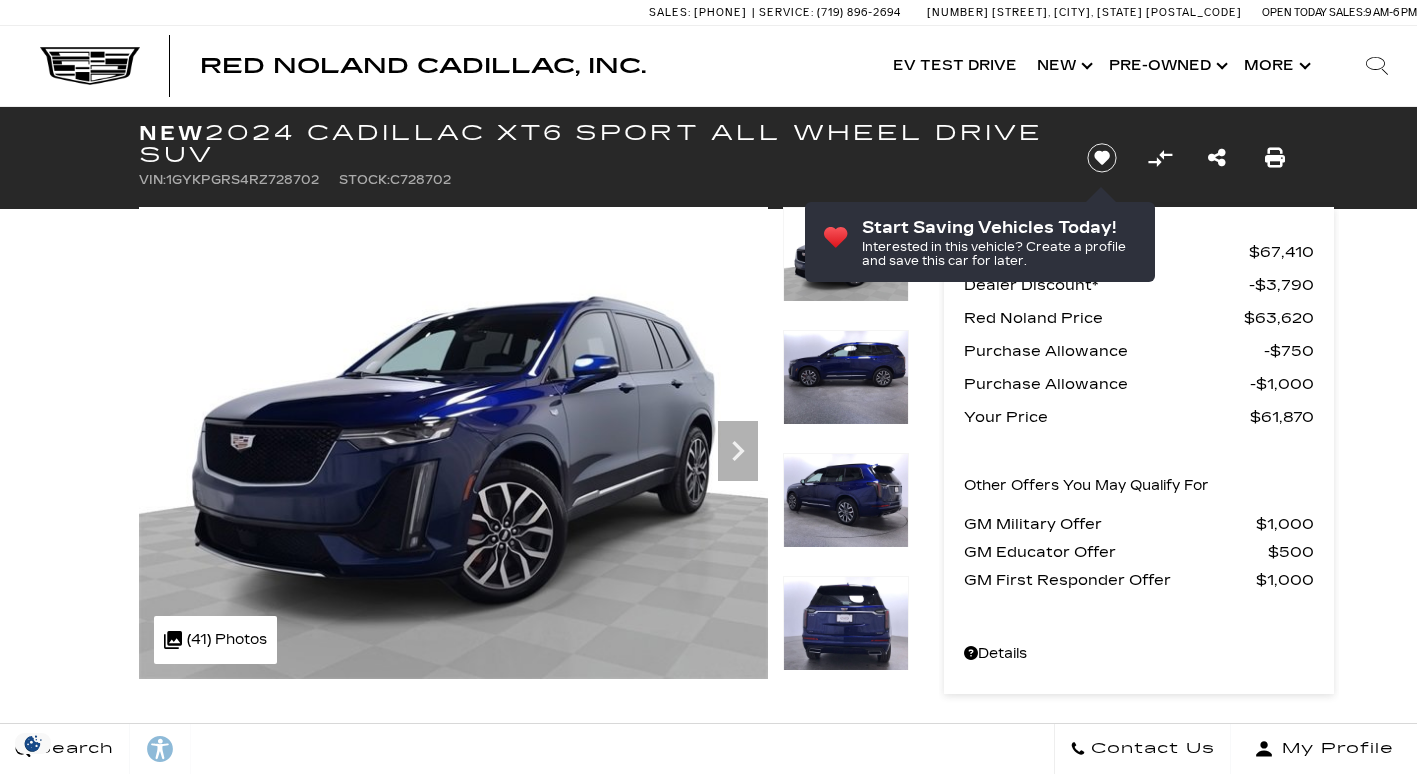 scroll, scrollTop: 0, scrollLeft: 0, axis: both 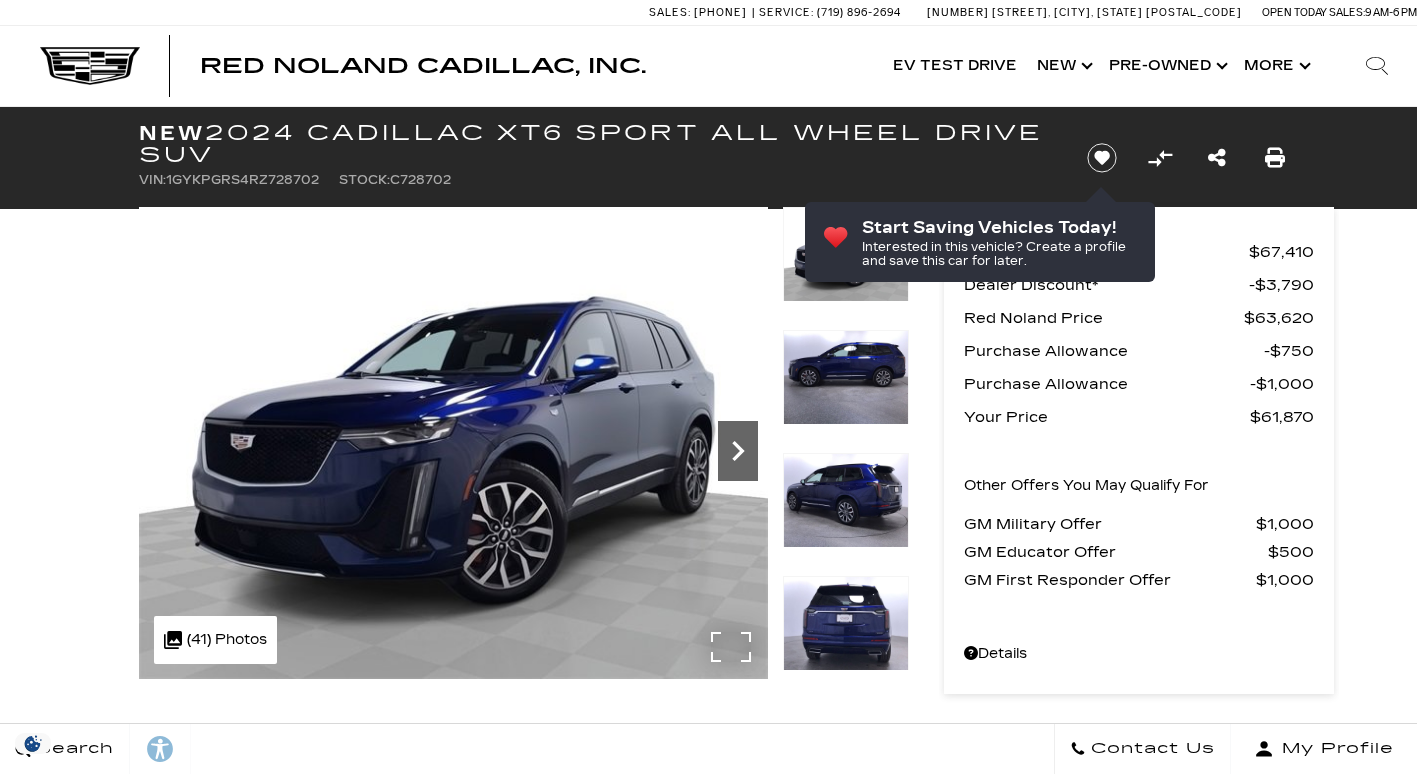 click 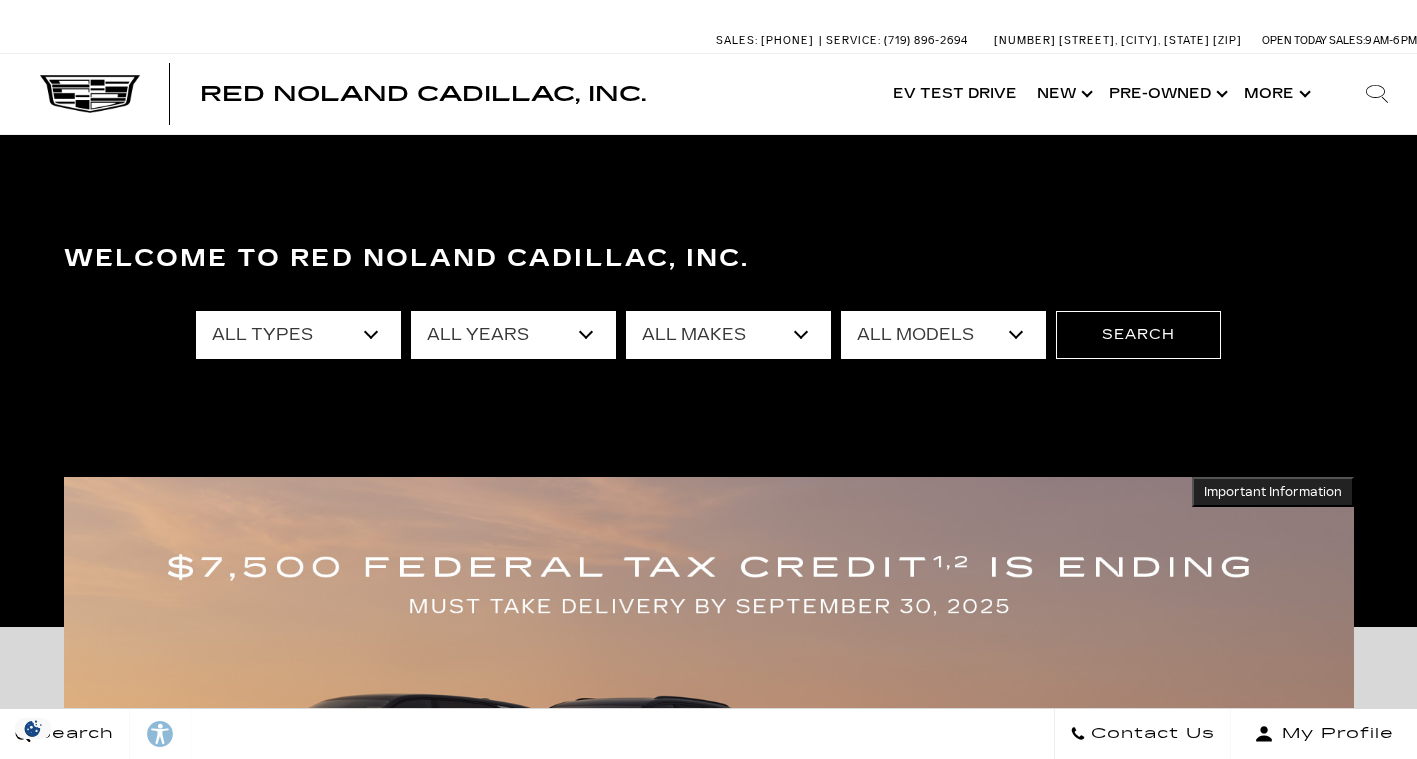 scroll, scrollTop: 0, scrollLeft: 0, axis: both 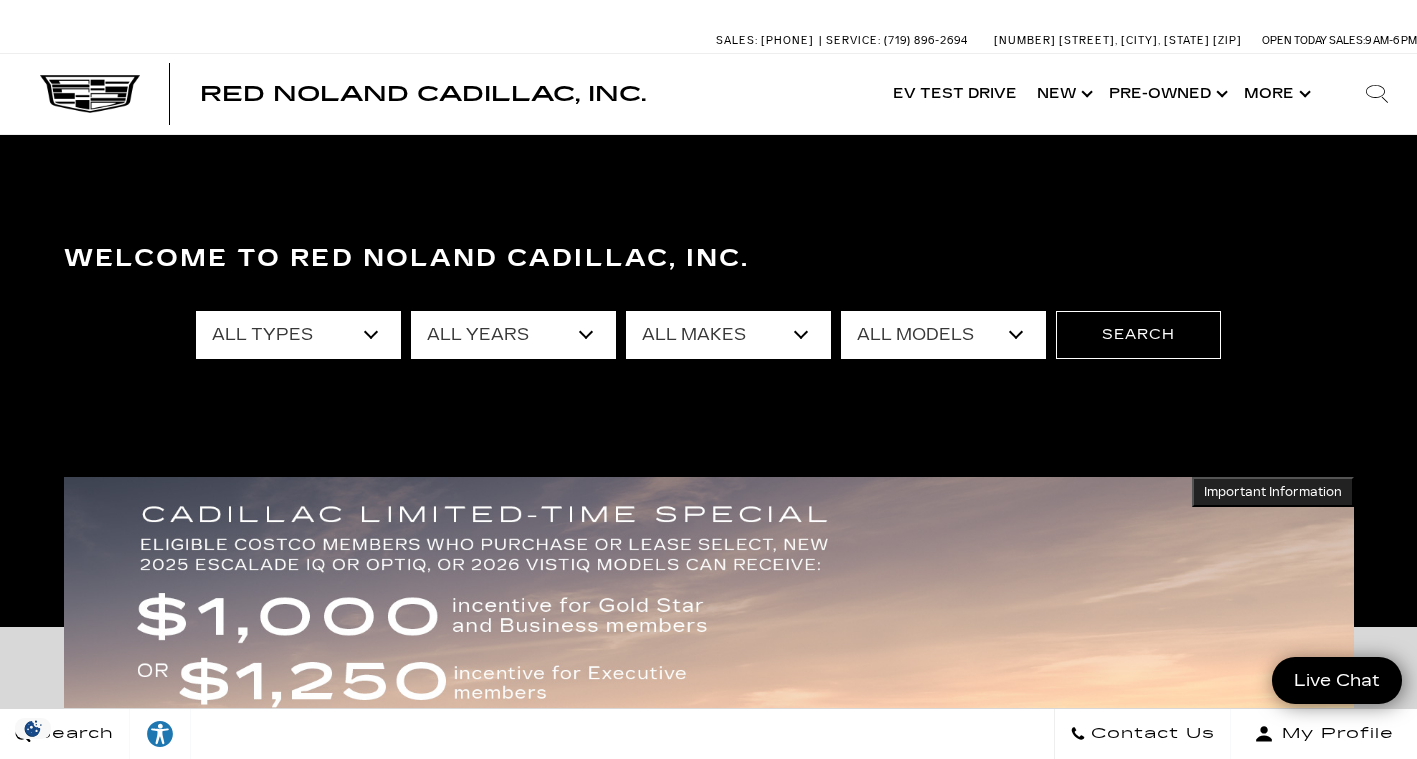 click on "All Types New Used Certified Used Demo" at bounding box center [298, 335] 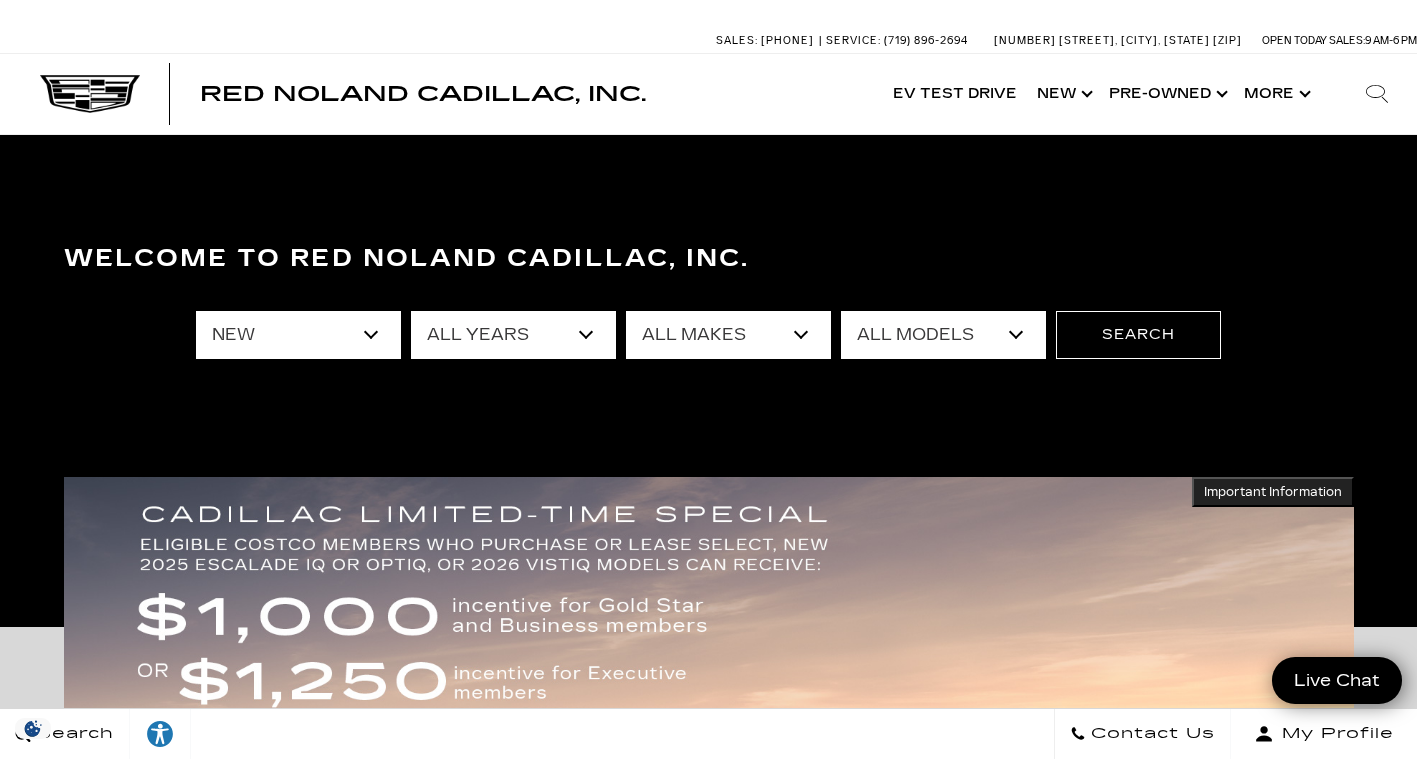click on "All Types New Used Certified Used Demo" at bounding box center (298, 335) 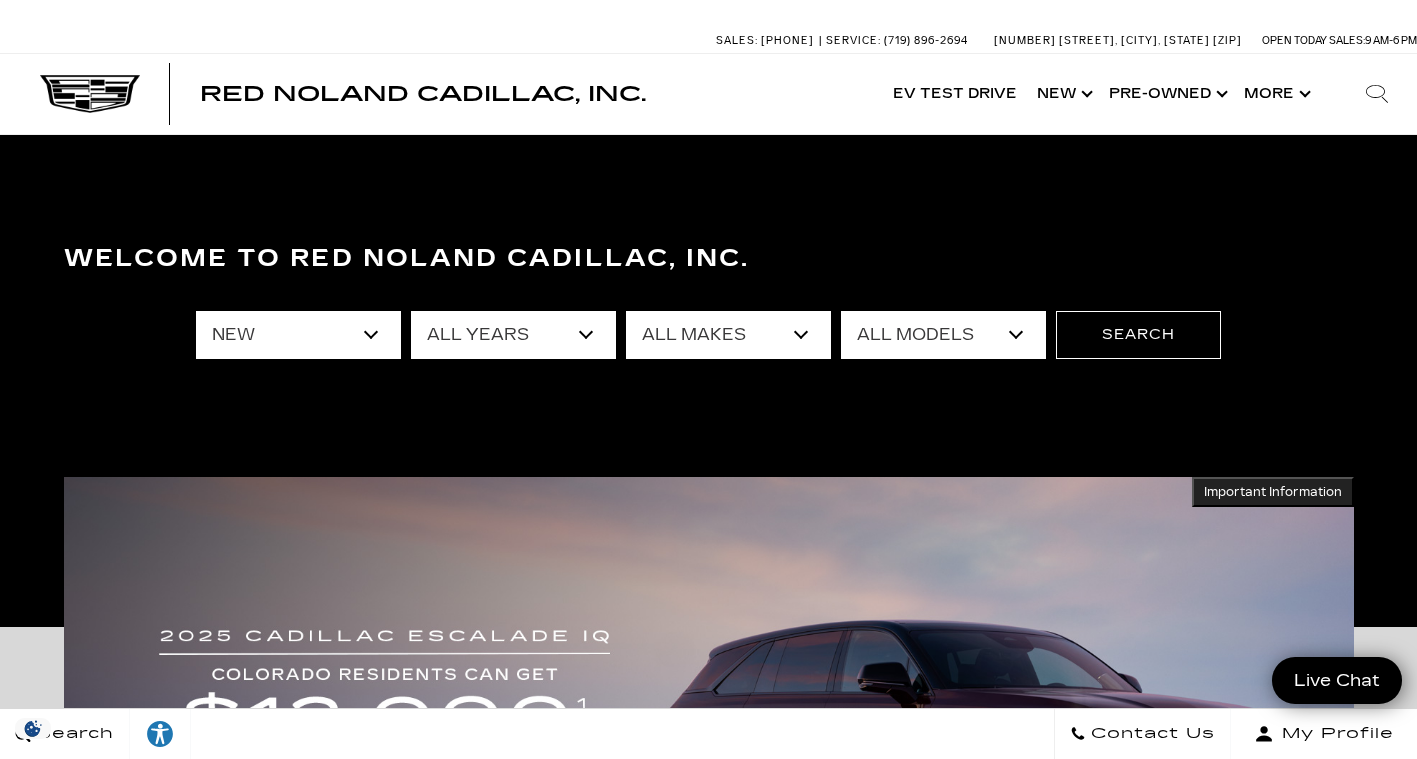 click on "All Years 2026 2025 2024" at bounding box center (513, 335) 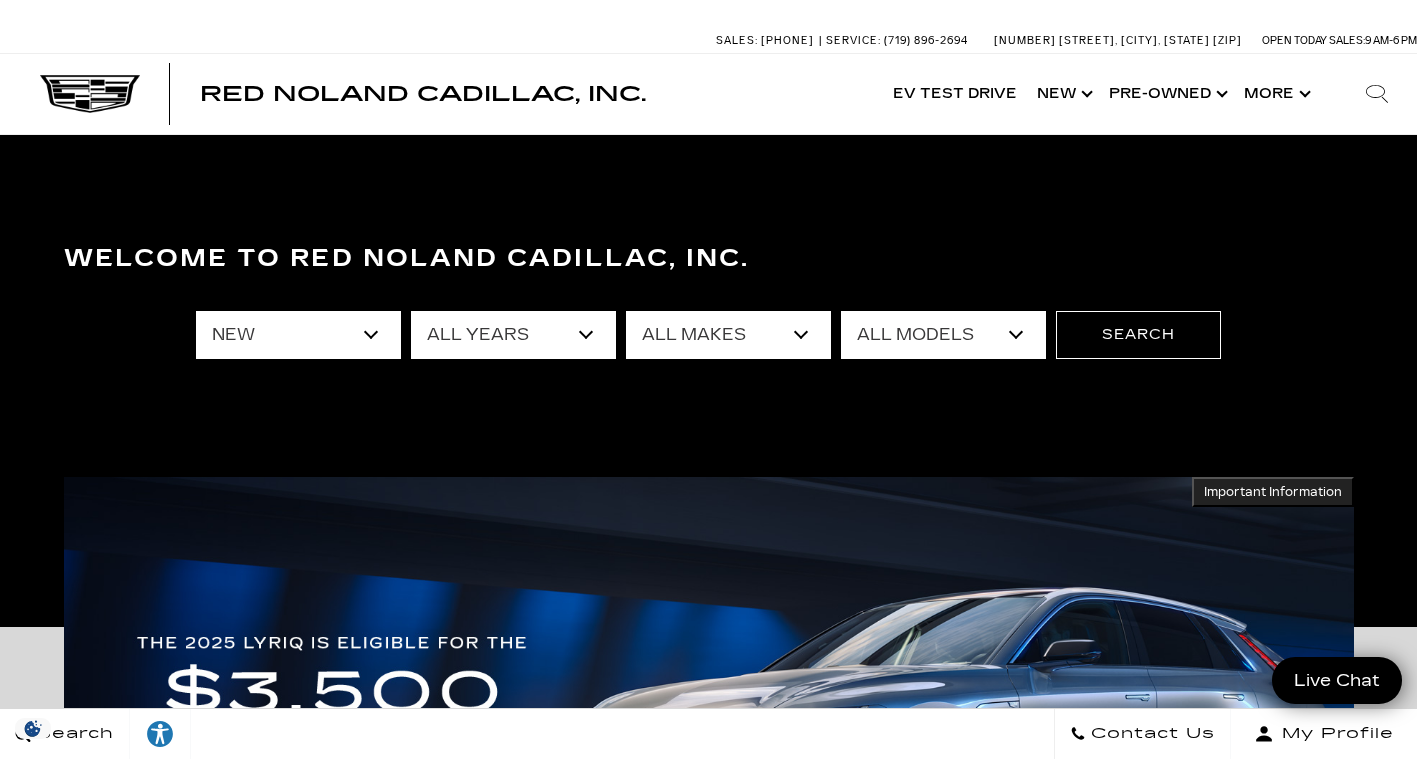 click on "All Years 2026 2025 2024" at bounding box center [513, 335] 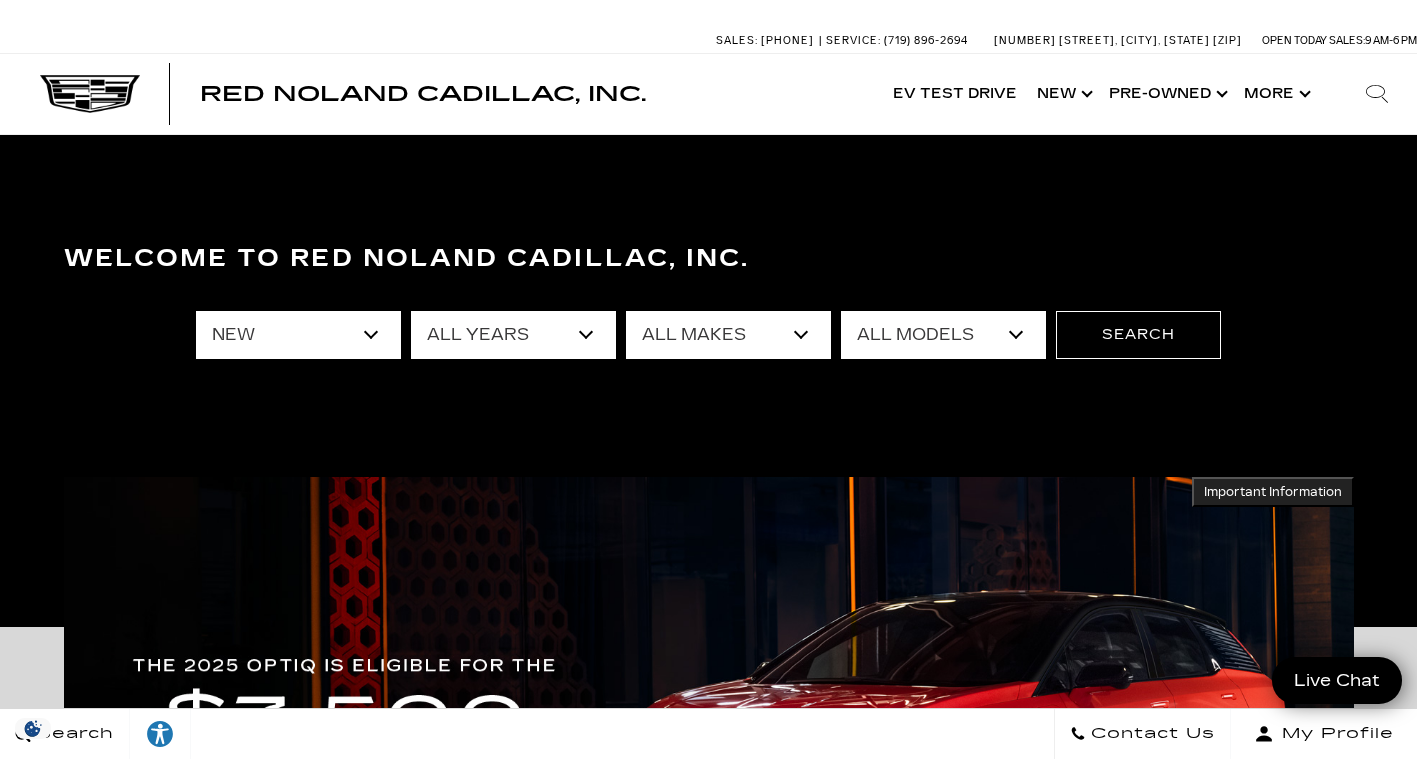 select on "Cadillac" 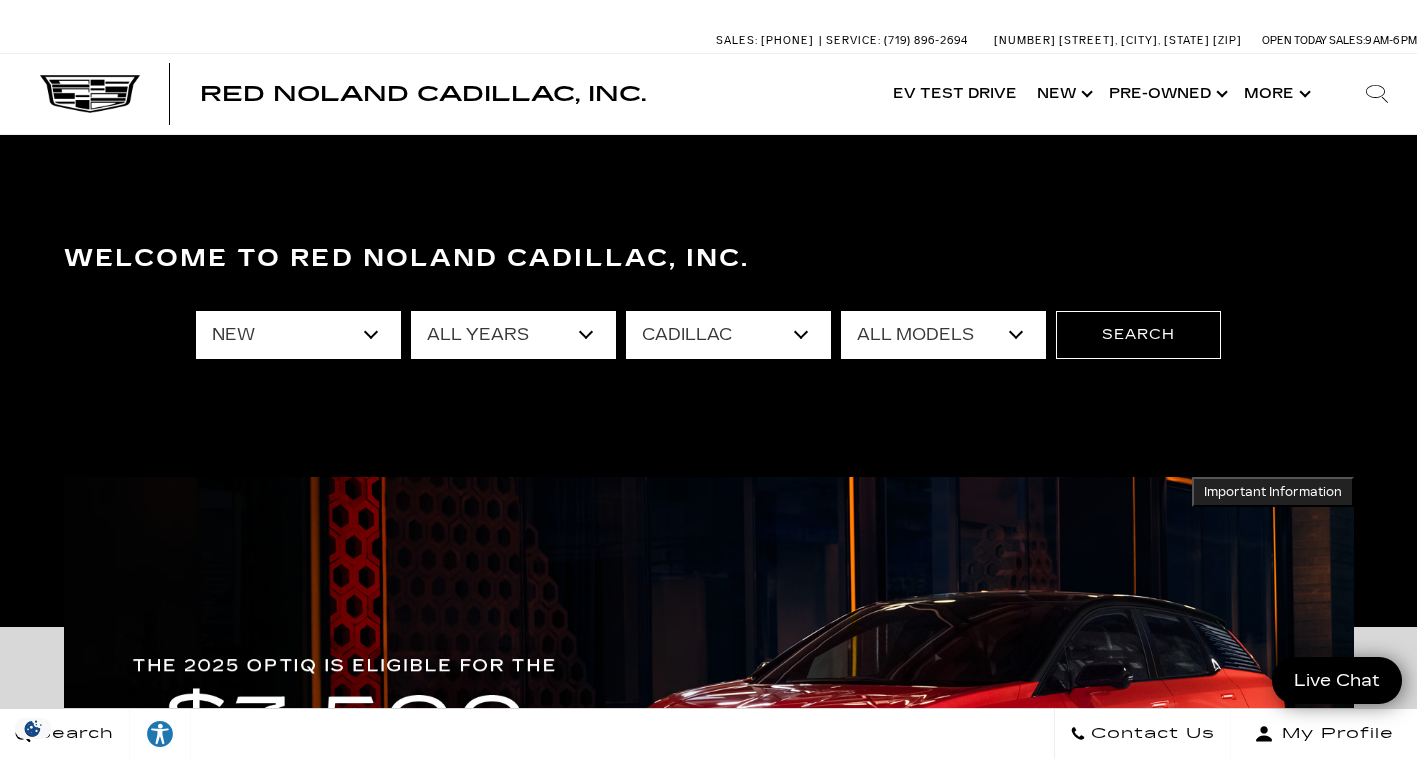 click on "All Makes Cadillac" at bounding box center [728, 335] 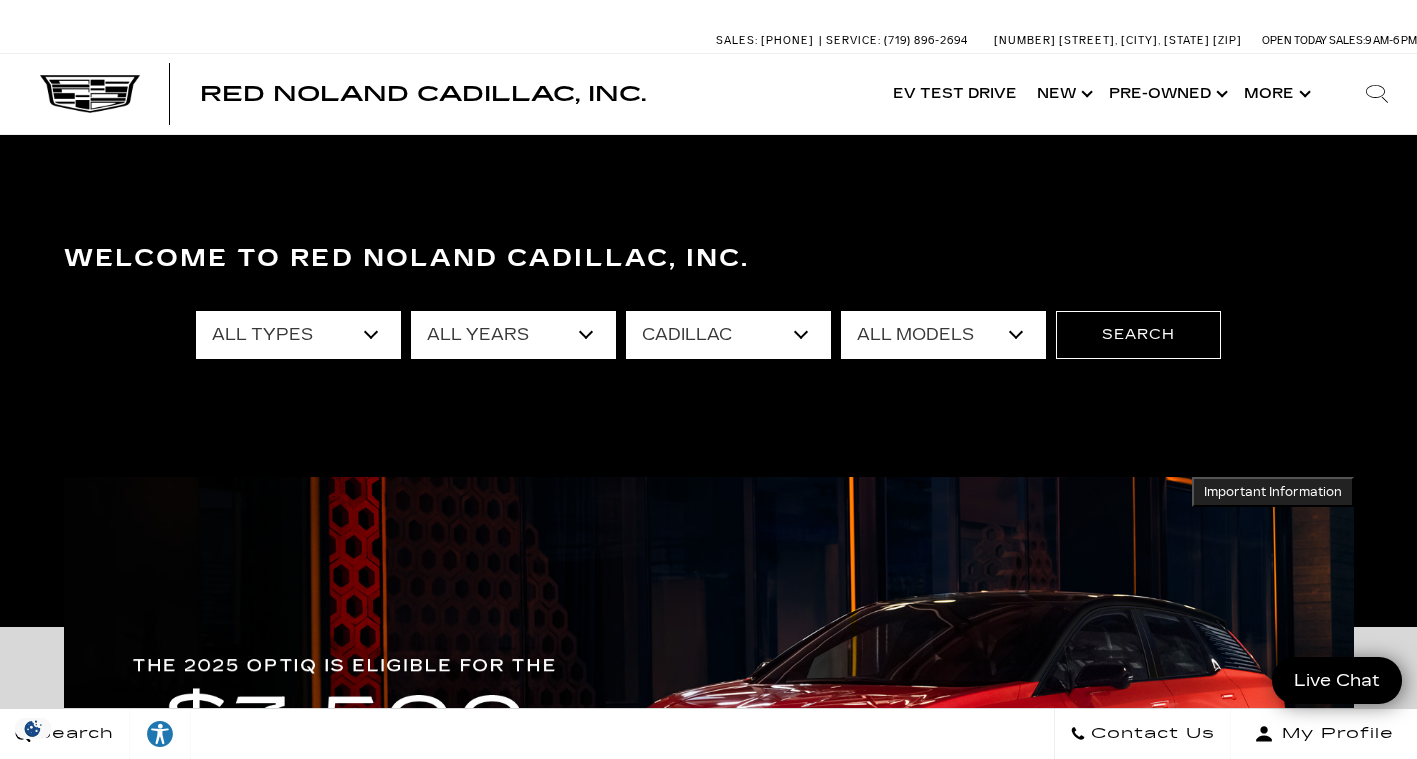 click on "All Models CT4 CT5 Escalade Escalade ESV ESCALADE IQ ESCALADE IQL LYRIQ OPTIQ VISTIQ XT4 XT5 XT6" at bounding box center (943, 335) 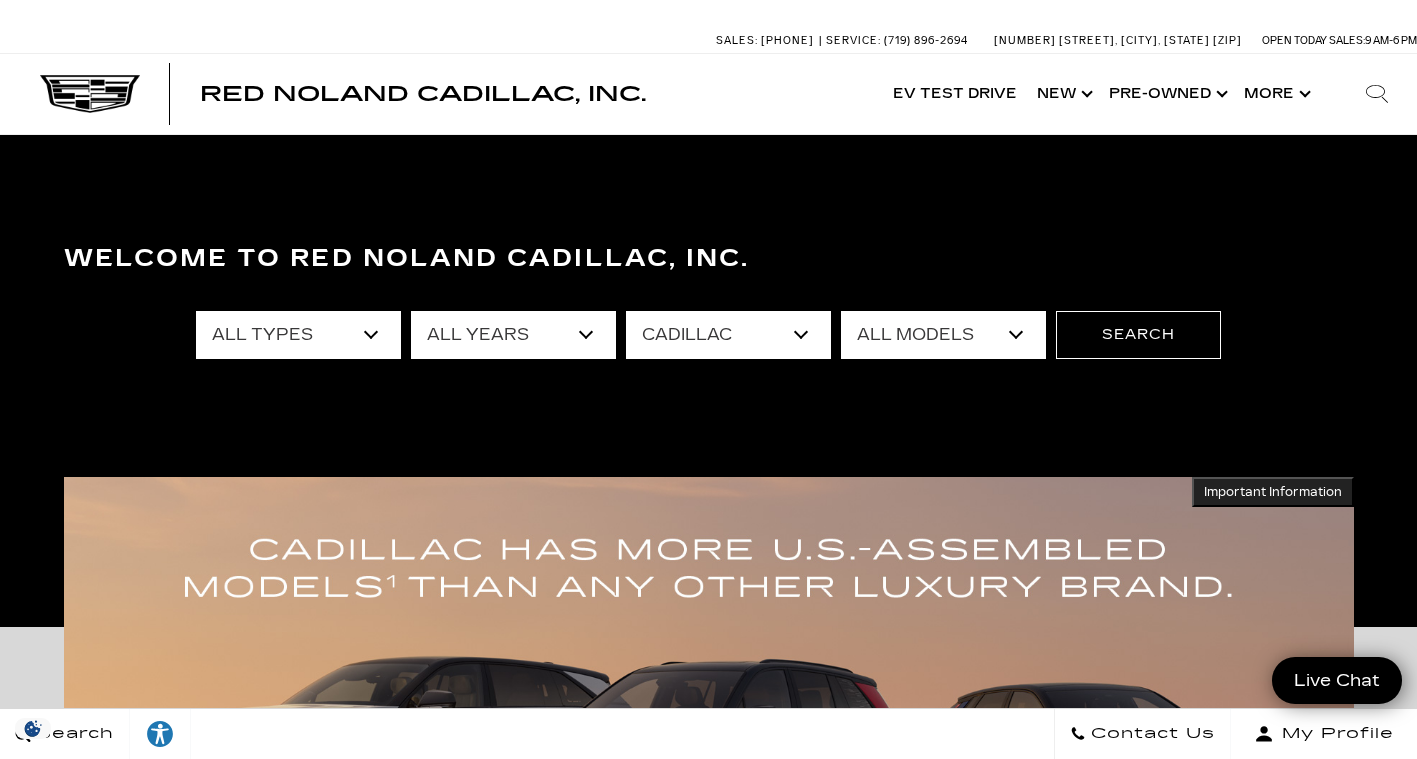 select on "CT5" 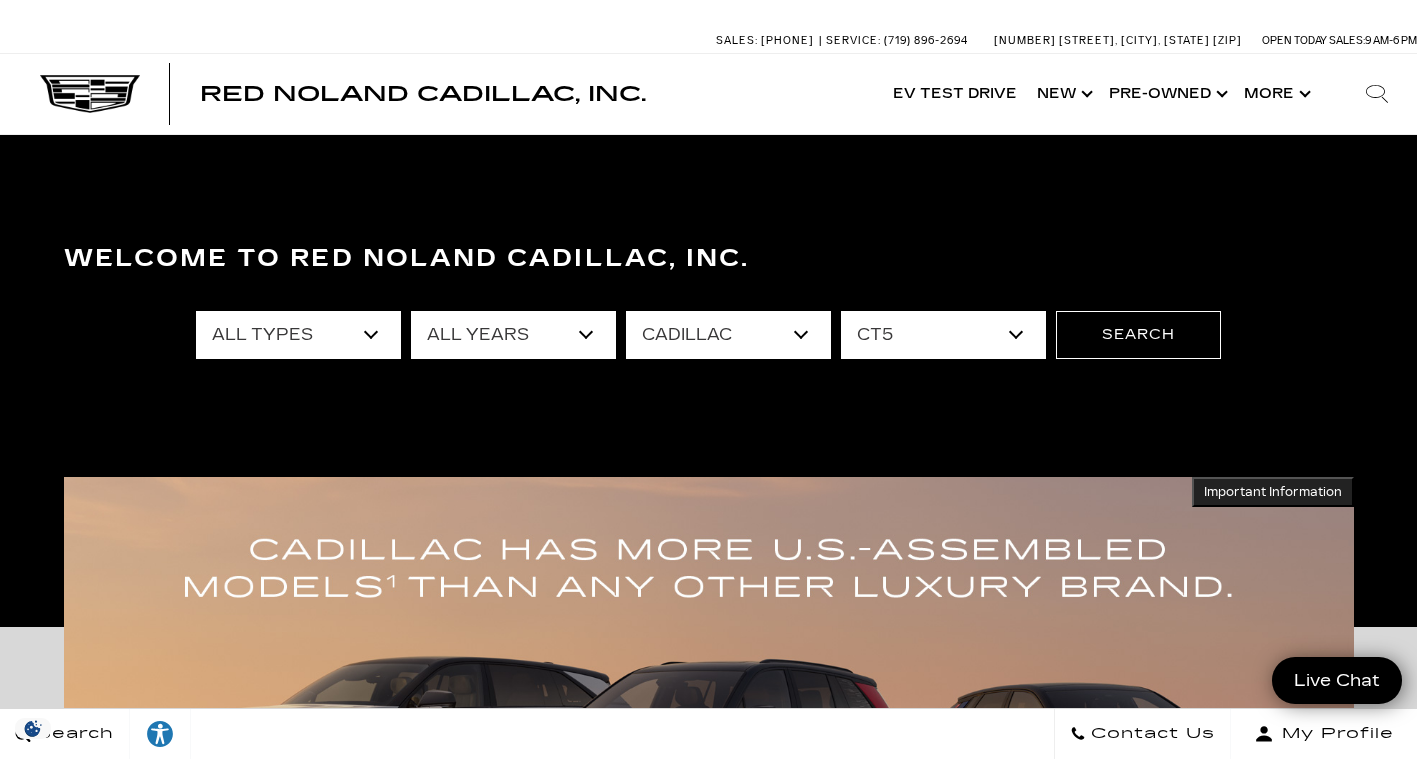 click on "All Models CT4 CT5 Escalade Escalade ESV ESCALADE IQ ESCALADE IQL LYRIQ OPTIQ VISTIQ XT4 XT5 XT6" at bounding box center [943, 335] 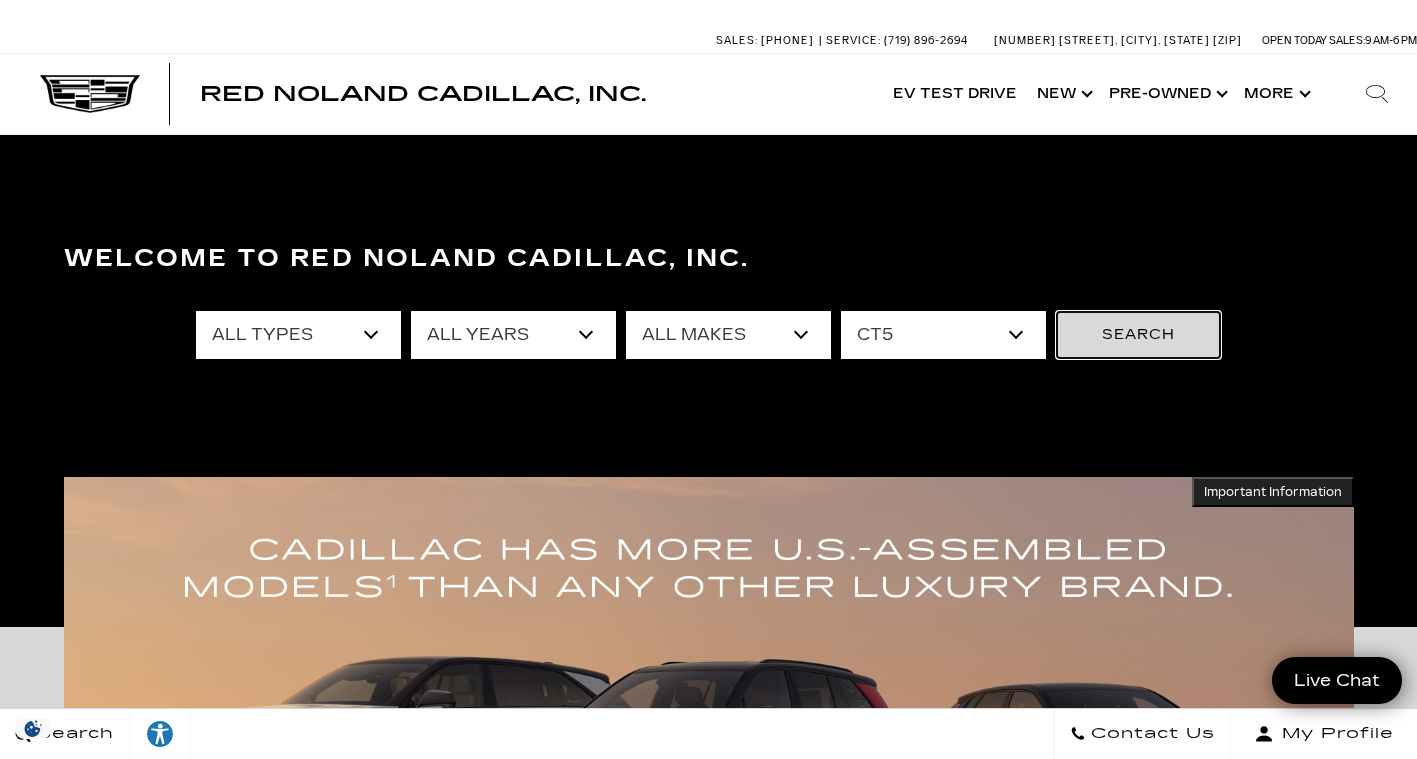 click on "Search" at bounding box center [1138, 335] 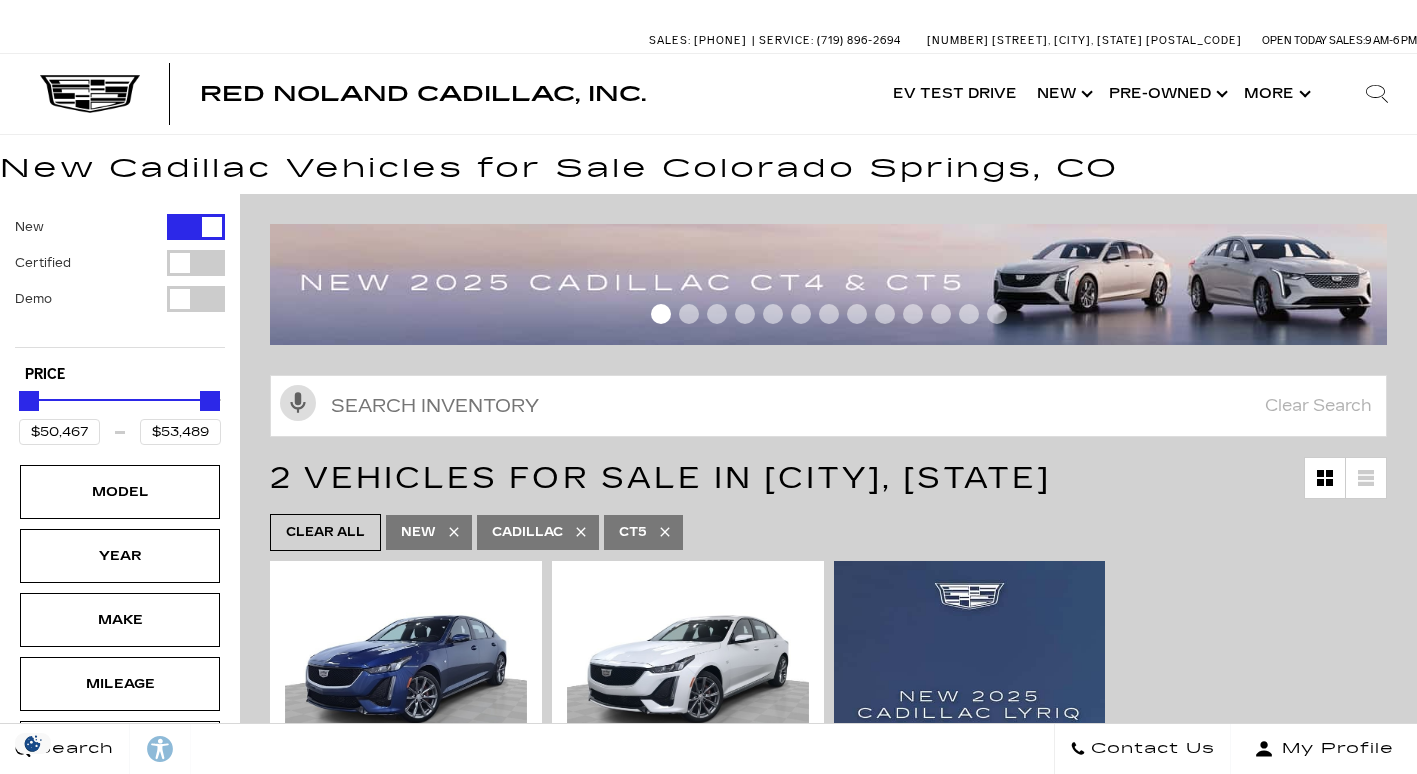 scroll, scrollTop: 0, scrollLeft: 0, axis: both 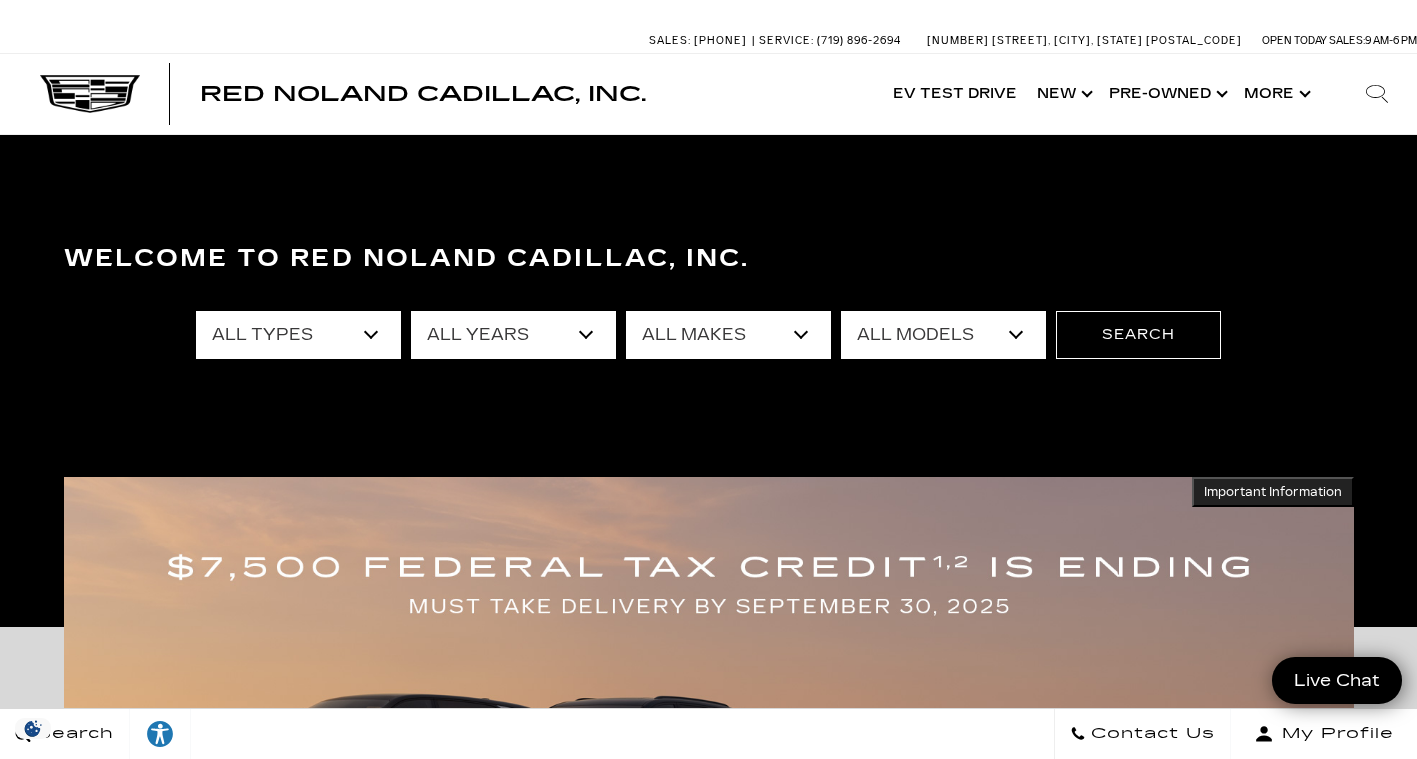 click on "All Types New Used Certified Used Demo" at bounding box center (298, 335) 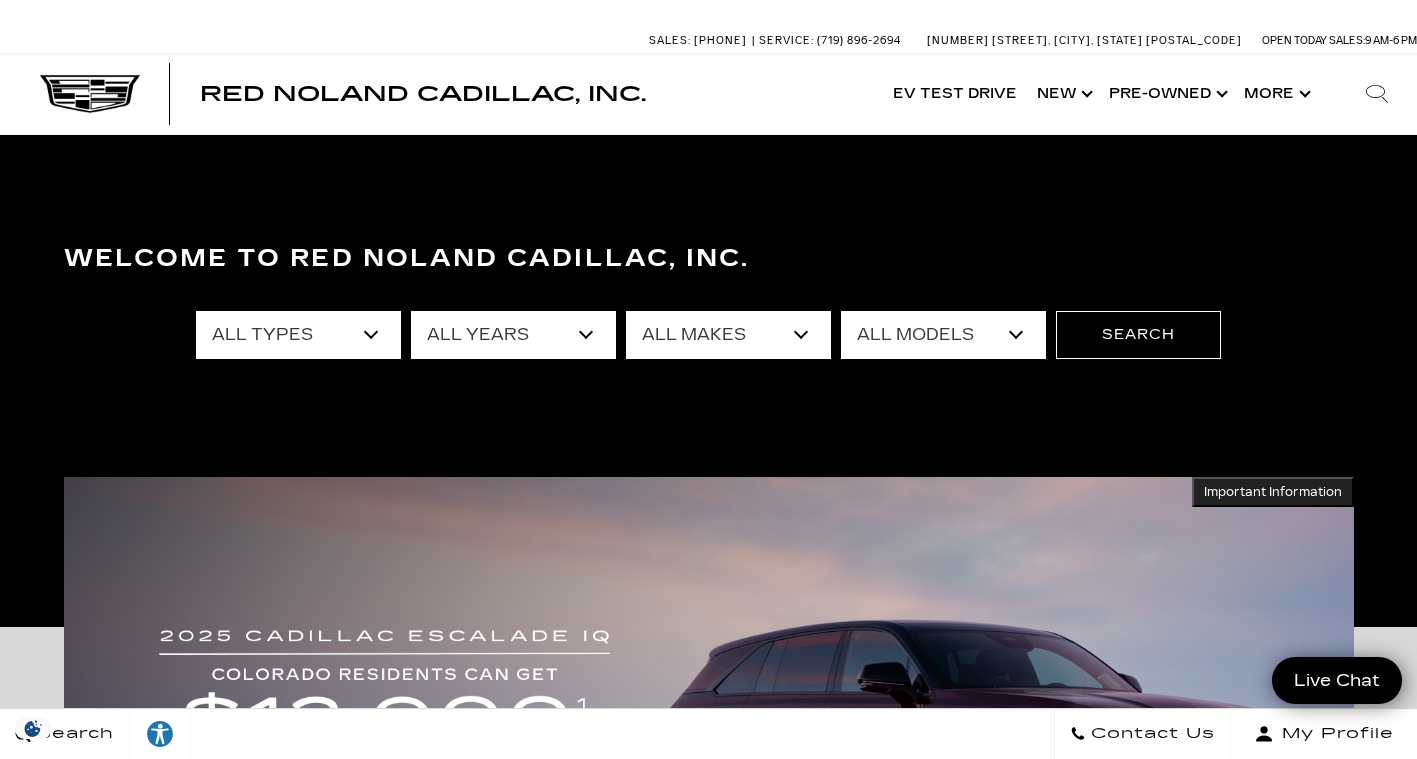 select on "New" 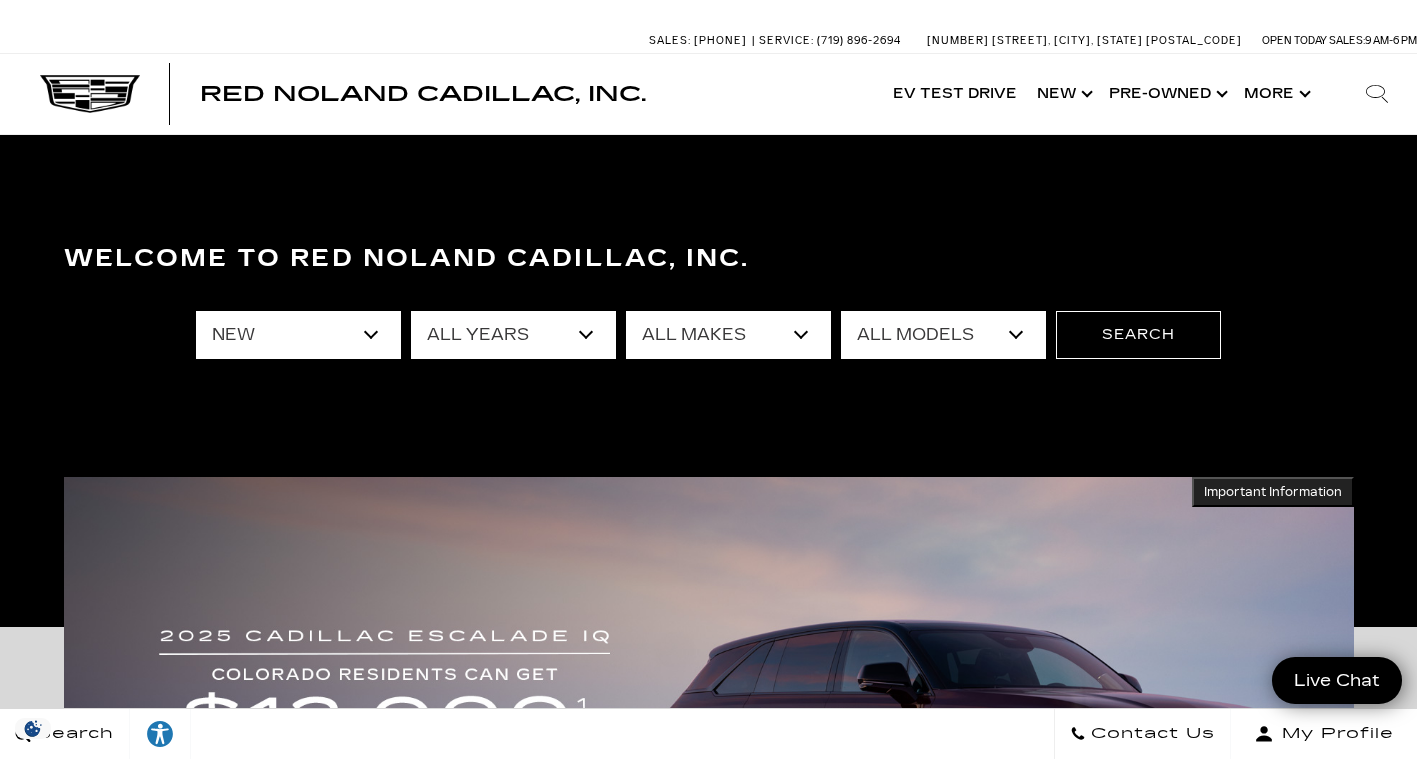 click on "All Types New Used Certified Used Demo" at bounding box center [298, 335] 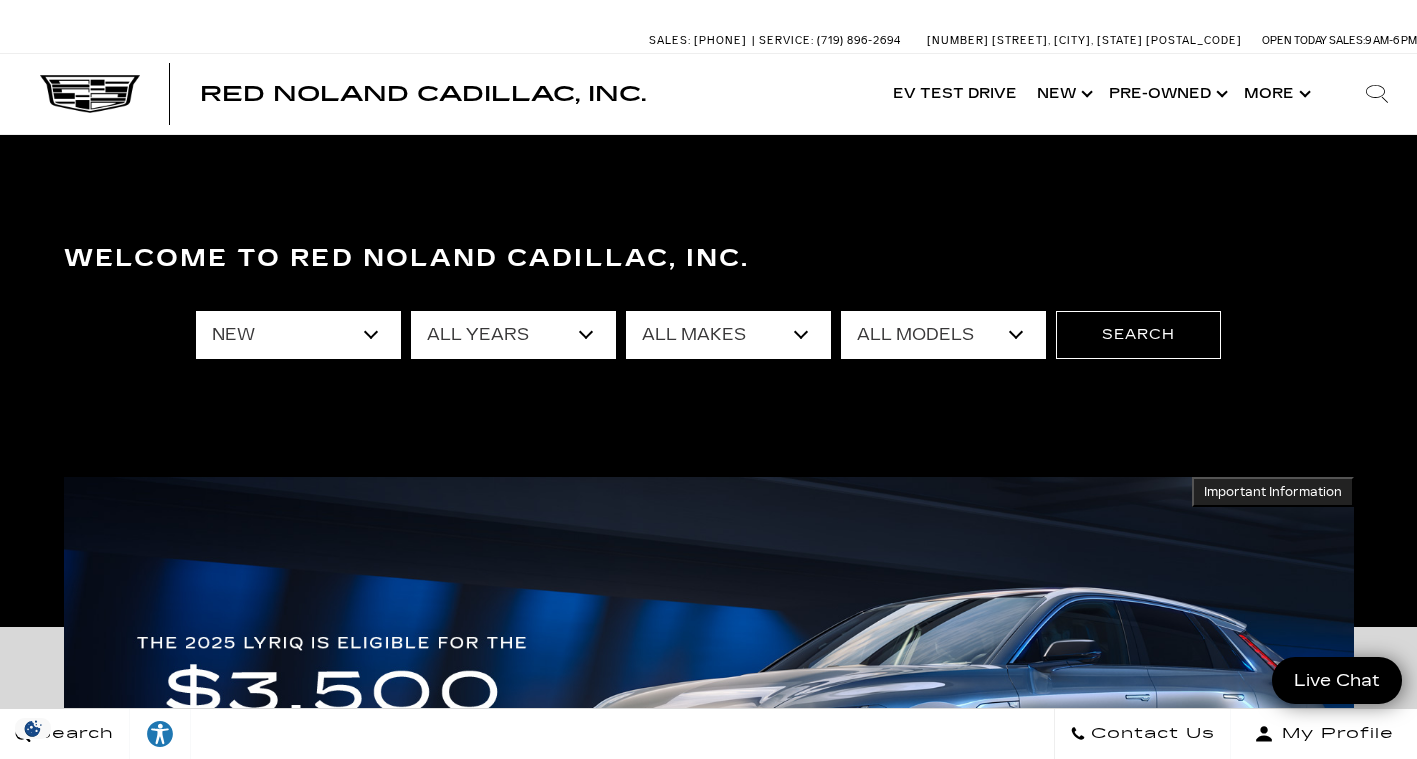 select on "Cadillac" 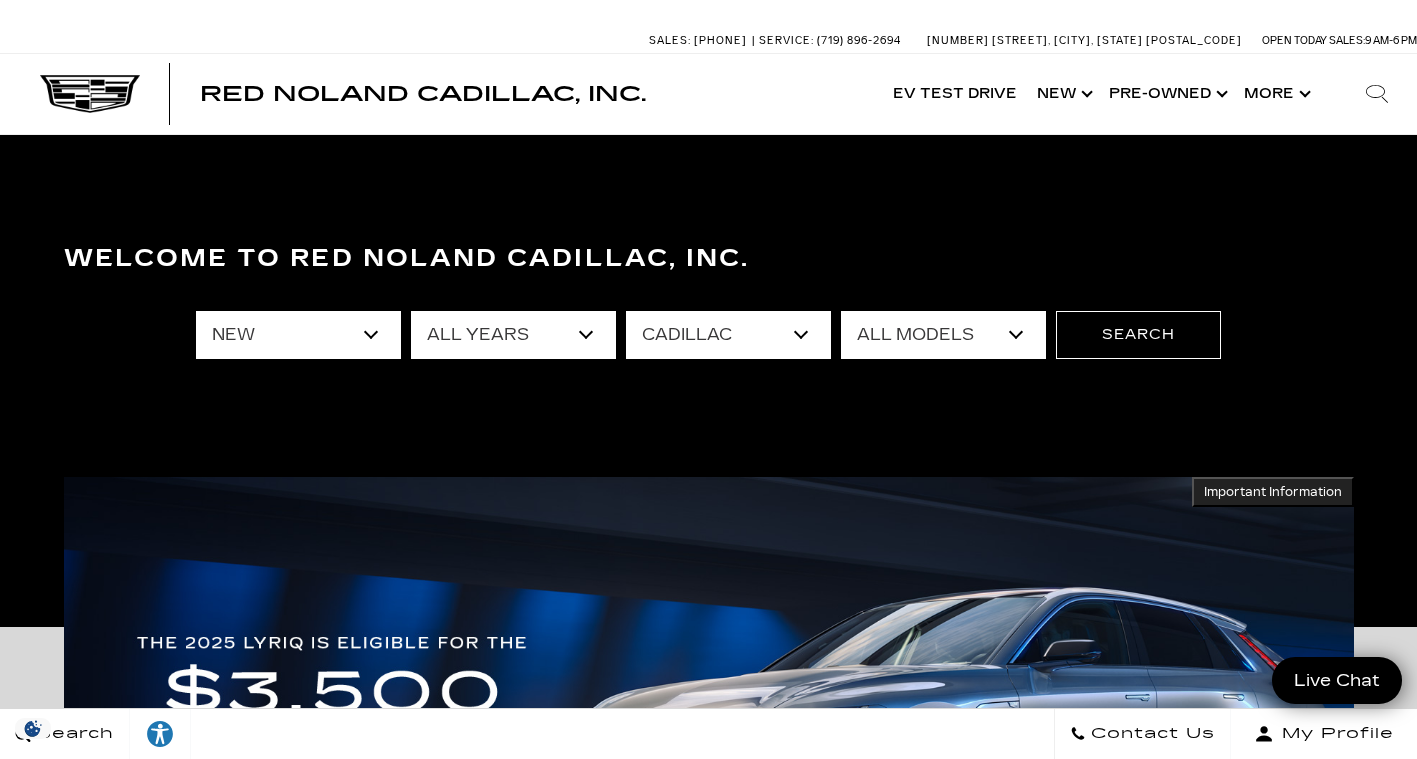 click on "All Makes Cadillac" at bounding box center (728, 335) 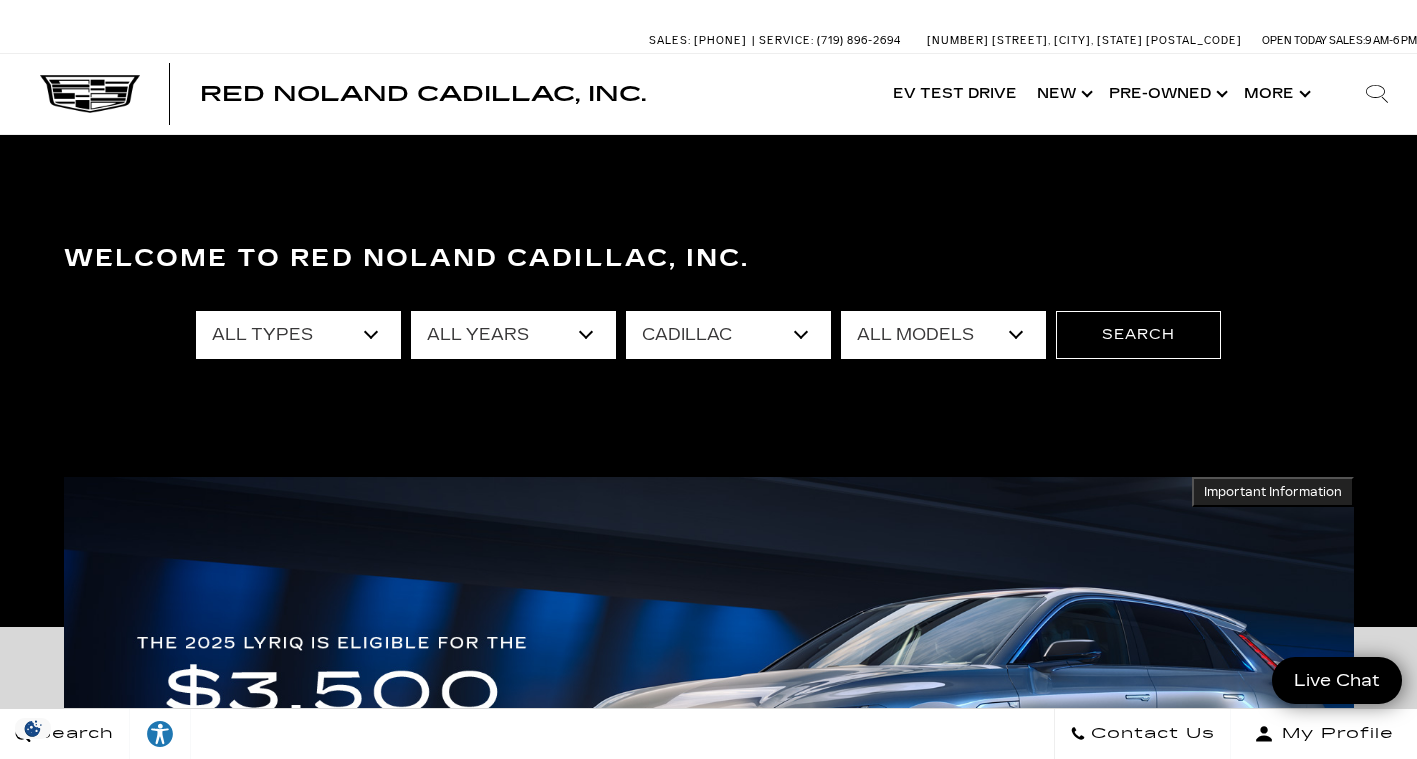 click on "All Models CT4 CT5 Escalade Escalade ESV ESCALADE IQ ESCALADE IQL LYRIQ OPTIQ VISTIQ XT4 XT5 XT6" at bounding box center [943, 335] 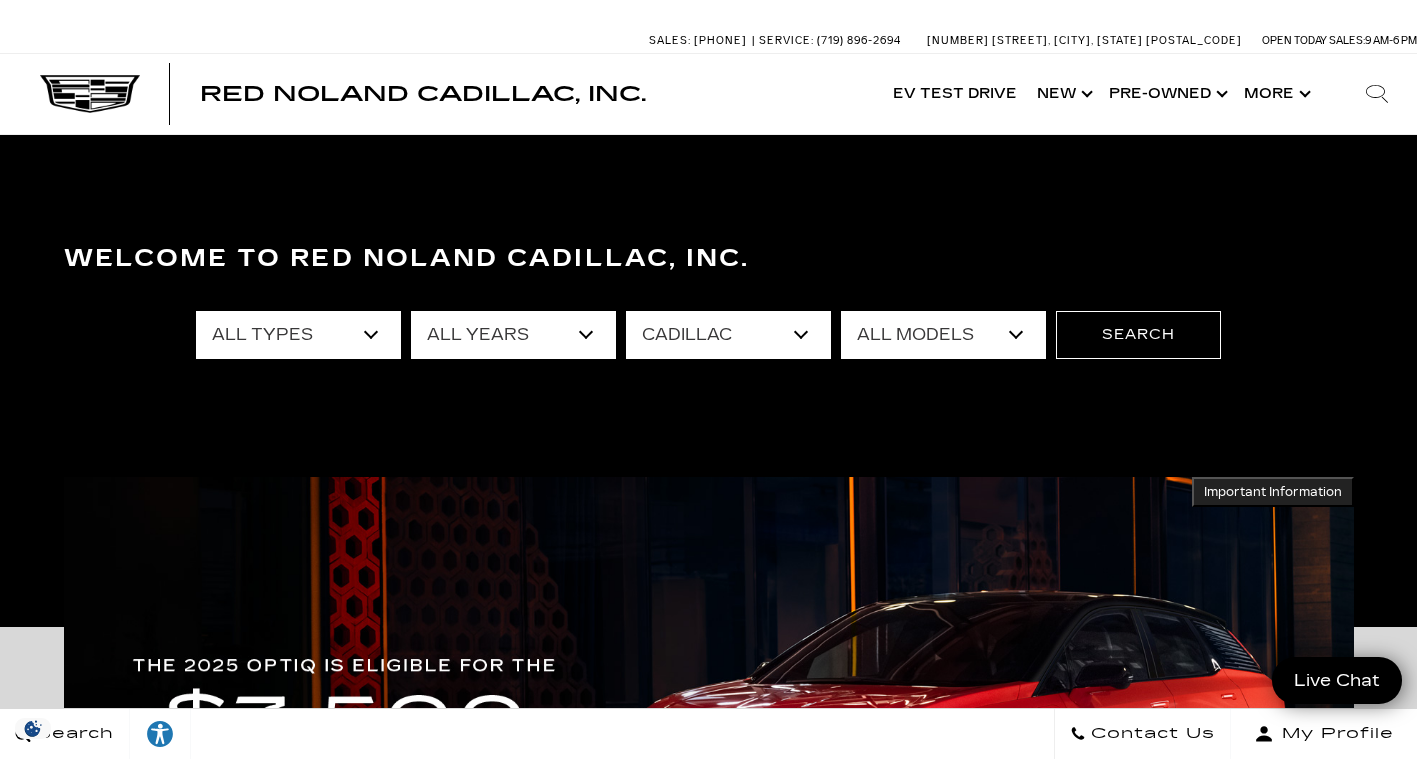 select on "XT6" 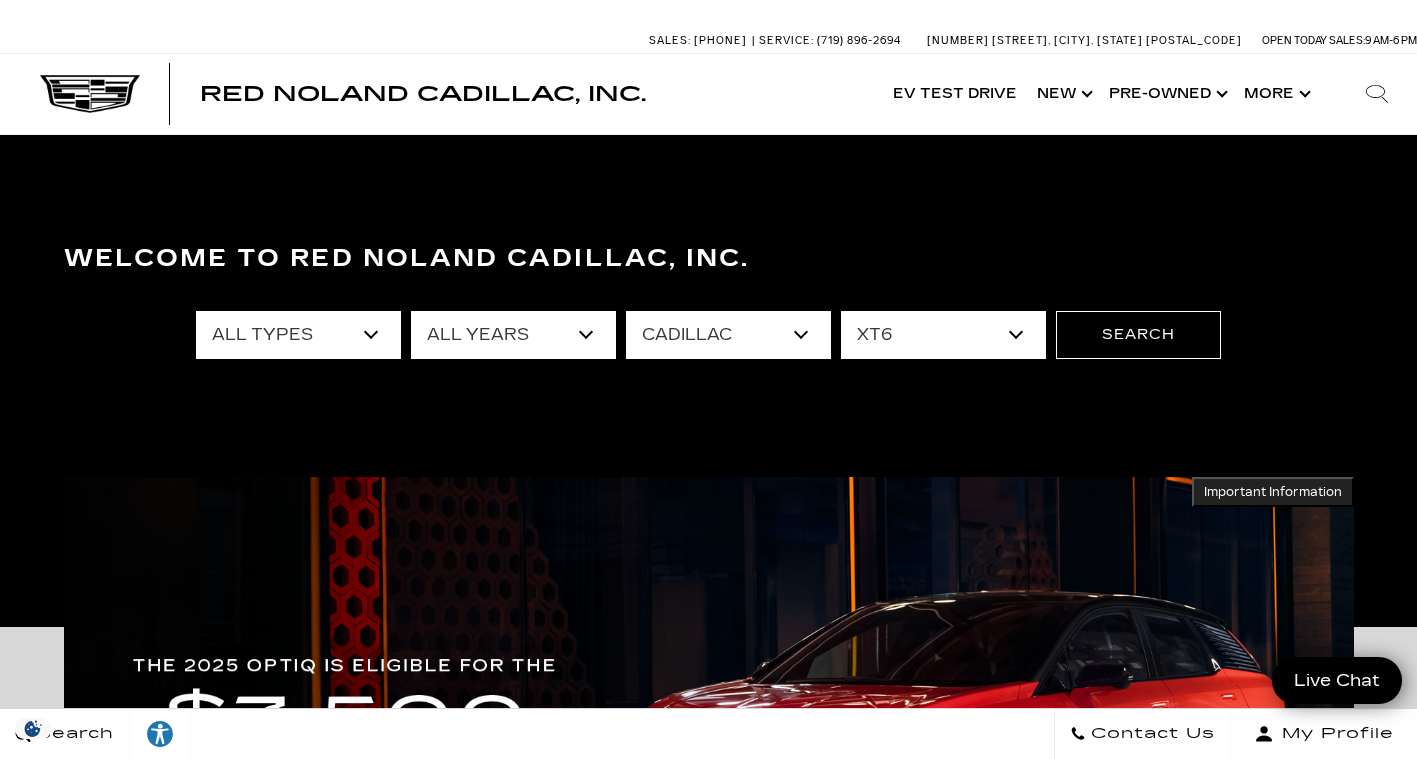 click on "All Models CT4 CT5 Escalade Escalade ESV ESCALADE IQ ESCALADE IQL LYRIQ OPTIQ VISTIQ XT4 XT5 XT6" at bounding box center (943, 335) 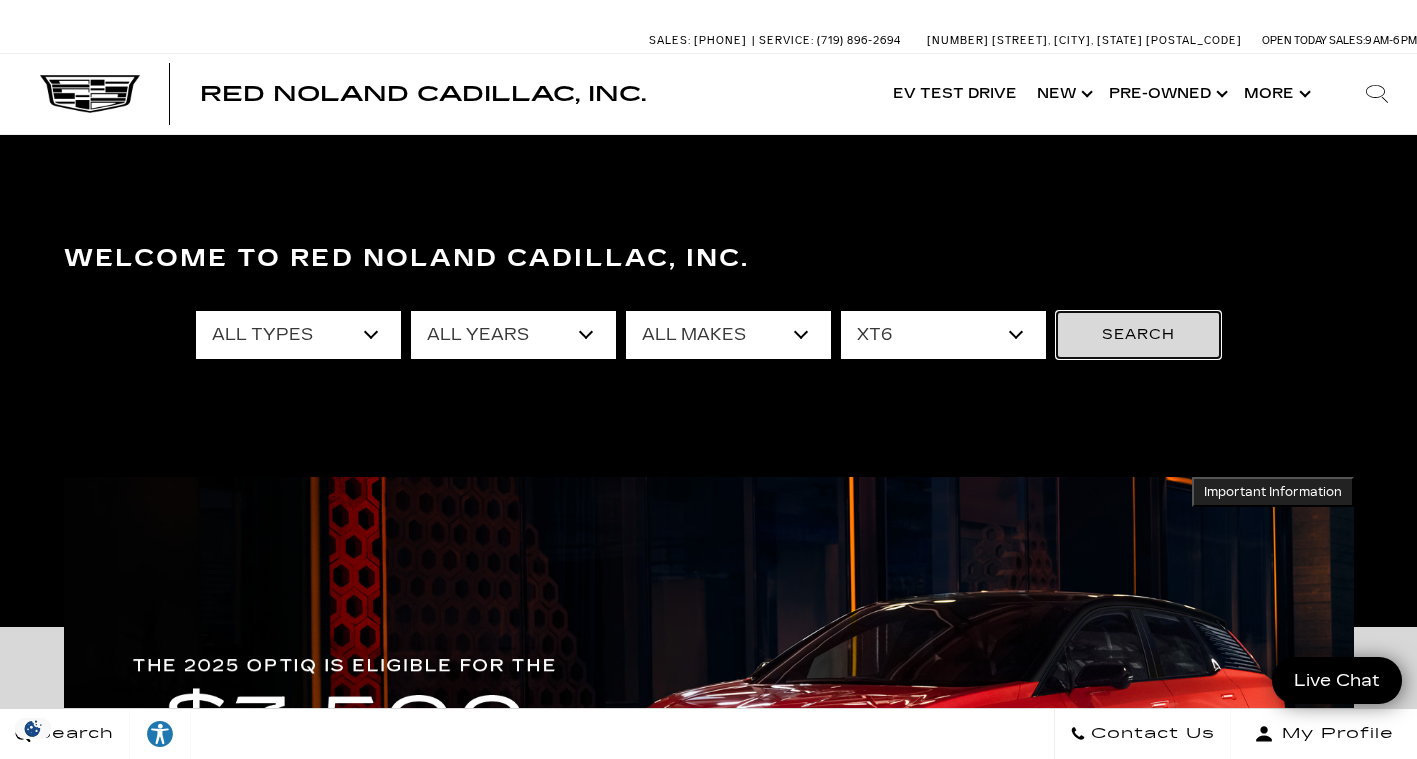 click on "Search" at bounding box center (1138, 335) 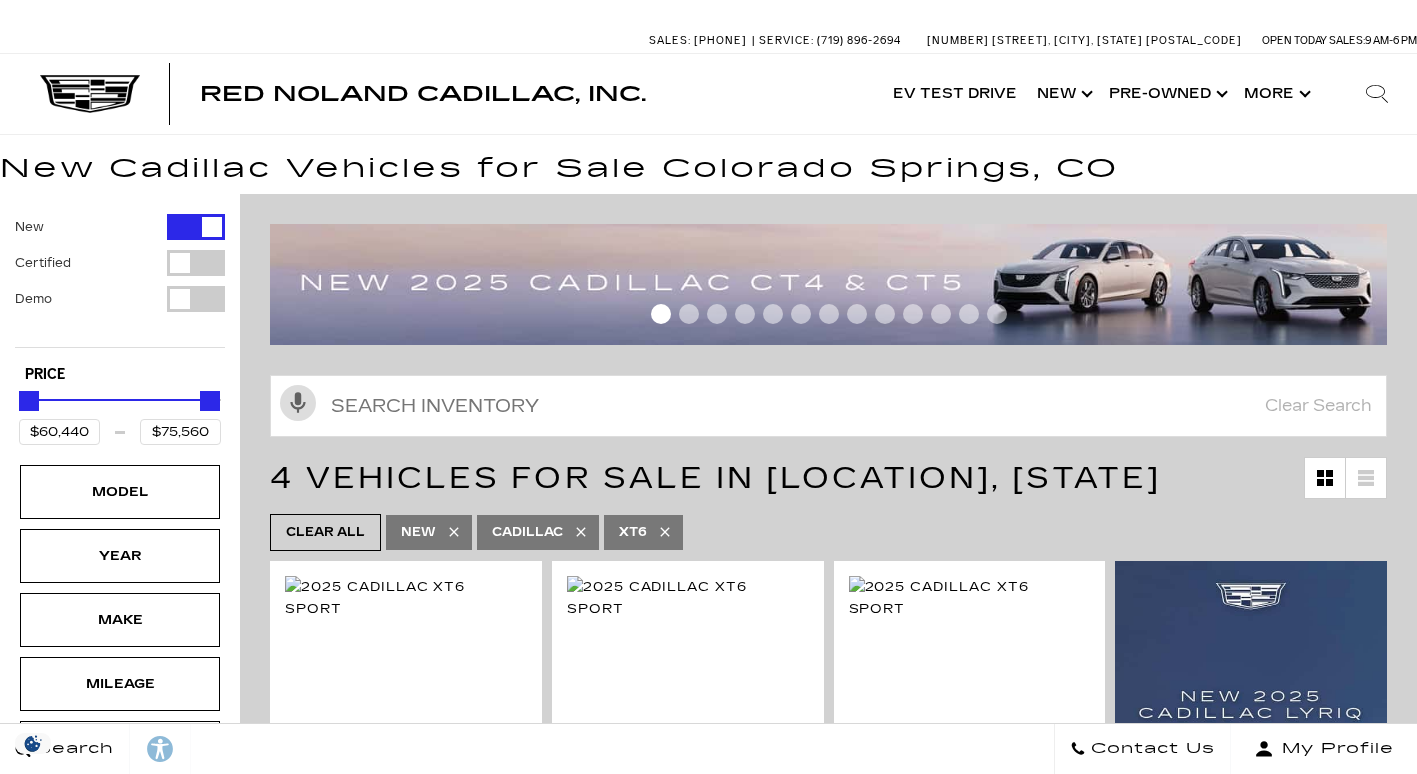 scroll, scrollTop: 0, scrollLeft: 0, axis: both 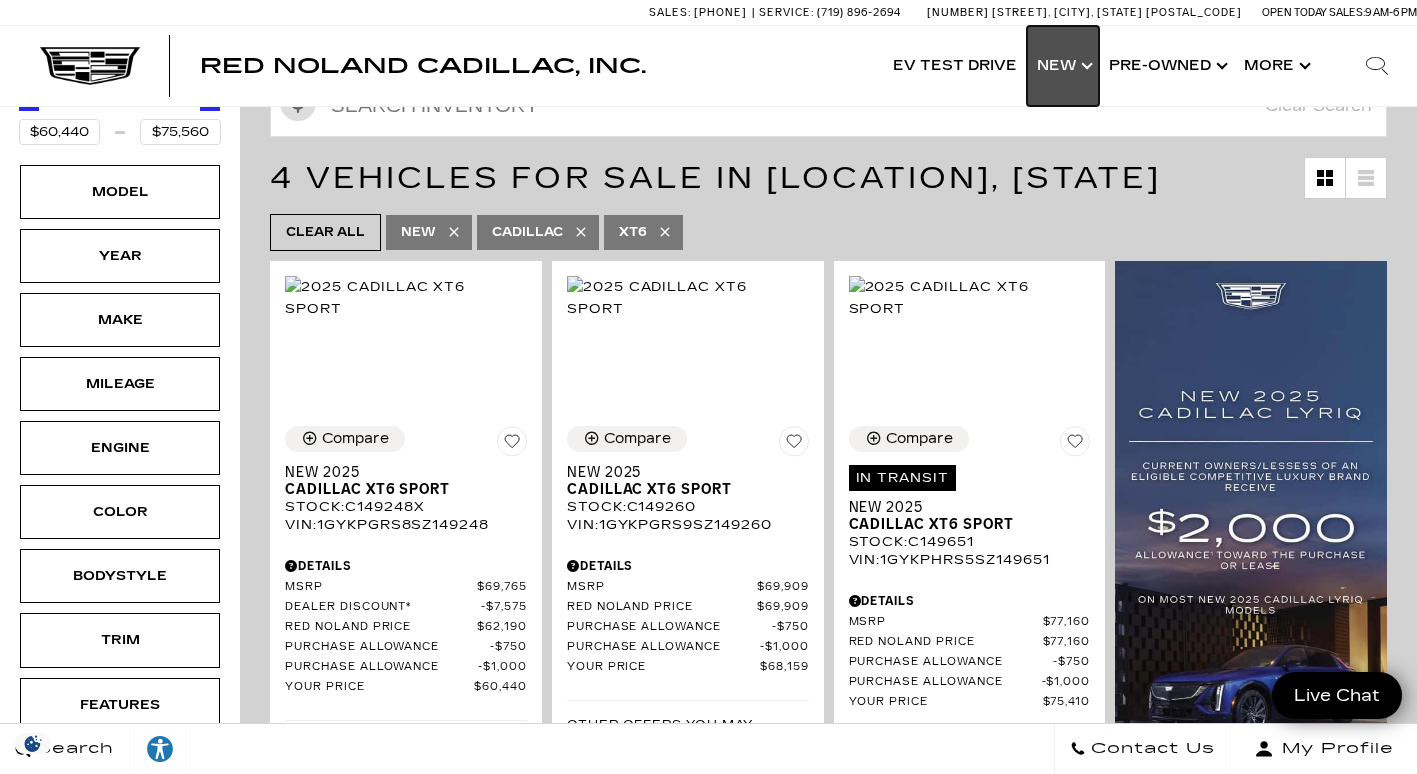click on "Show  New" at bounding box center [1063, 66] 